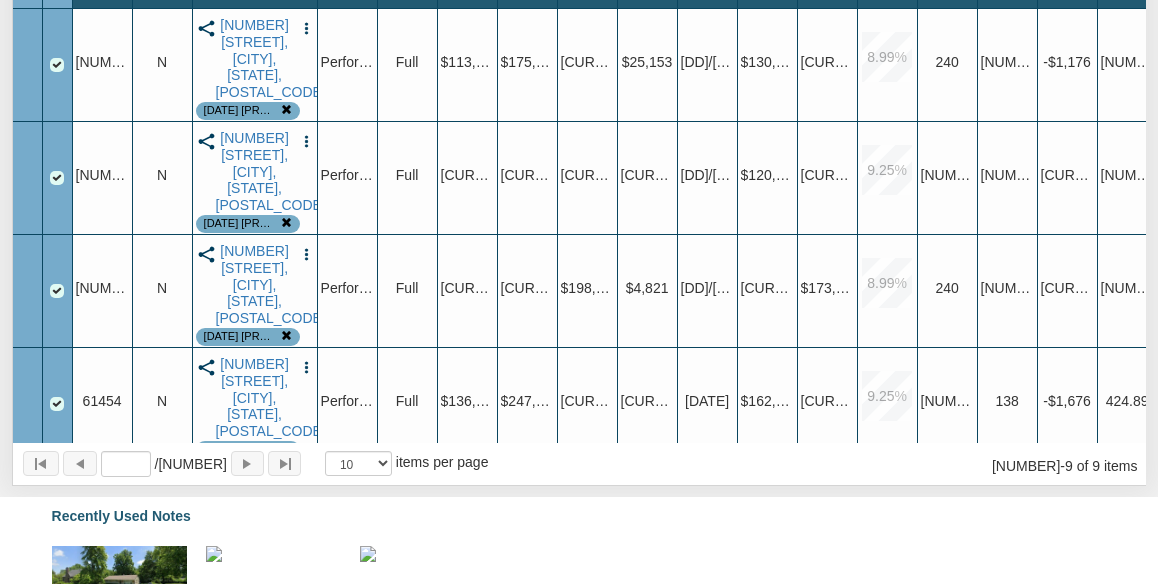 scroll, scrollTop: 980, scrollLeft: 0, axis: vertical 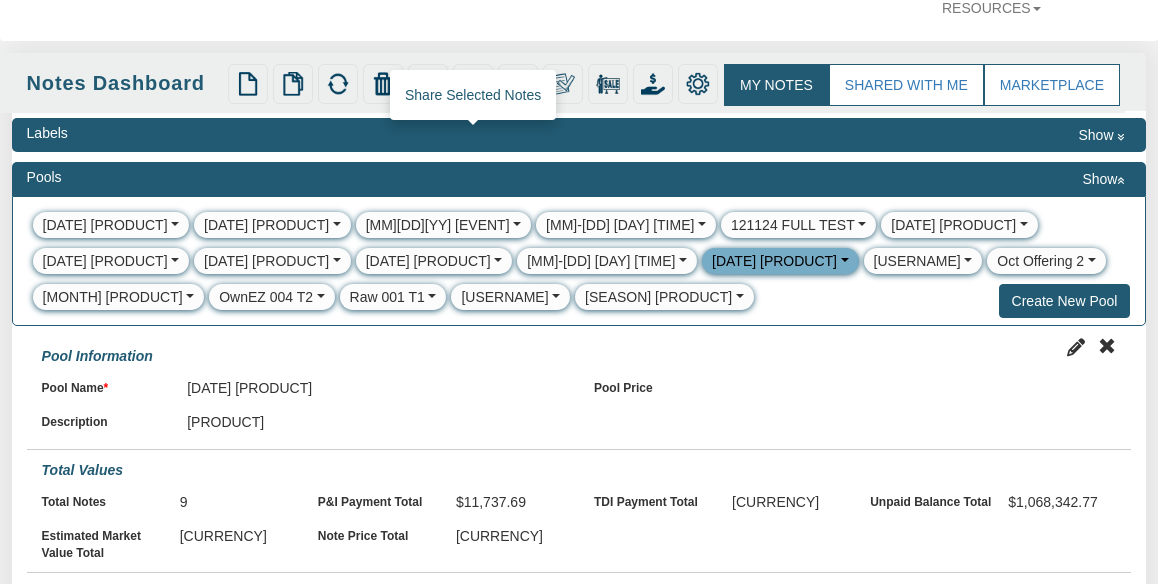 click at bounding box center [248, 84] 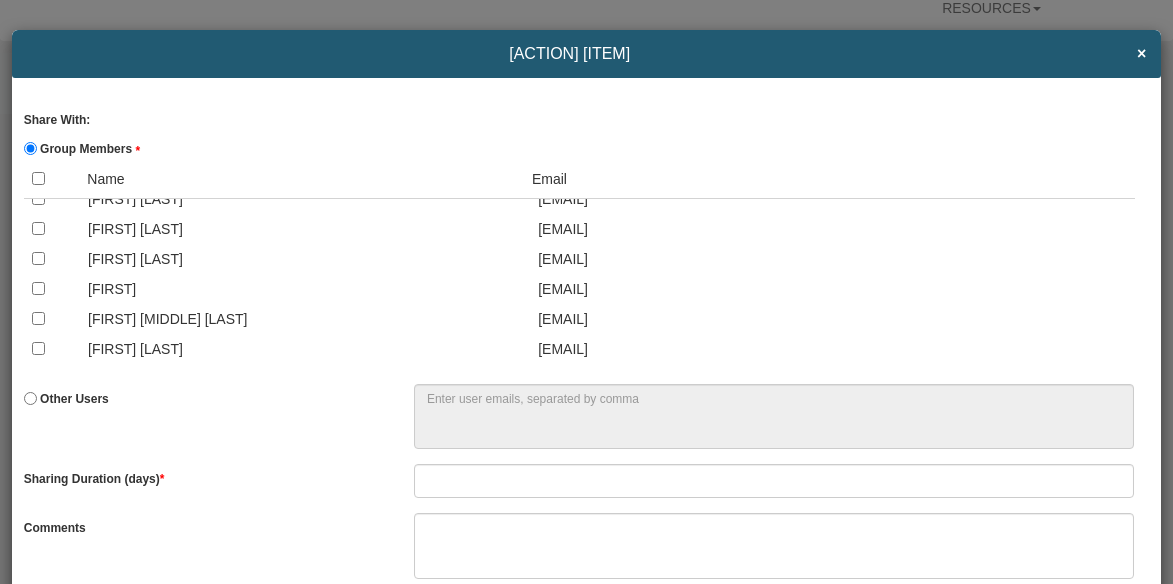 scroll, scrollTop: 3240, scrollLeft: 0, axis: vertical 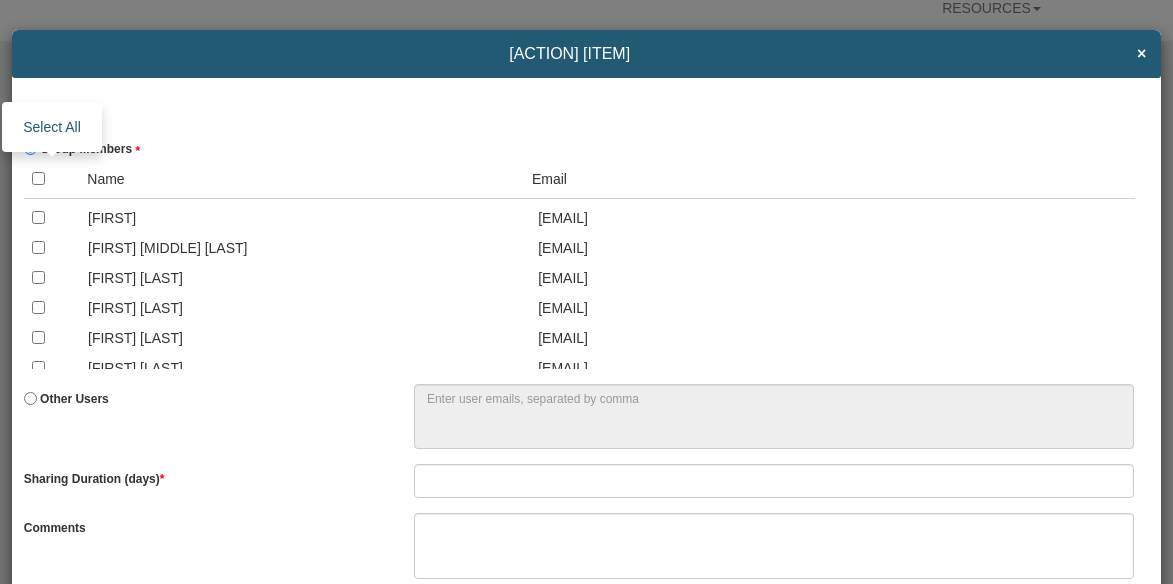 click at bounding box center (38, 178) 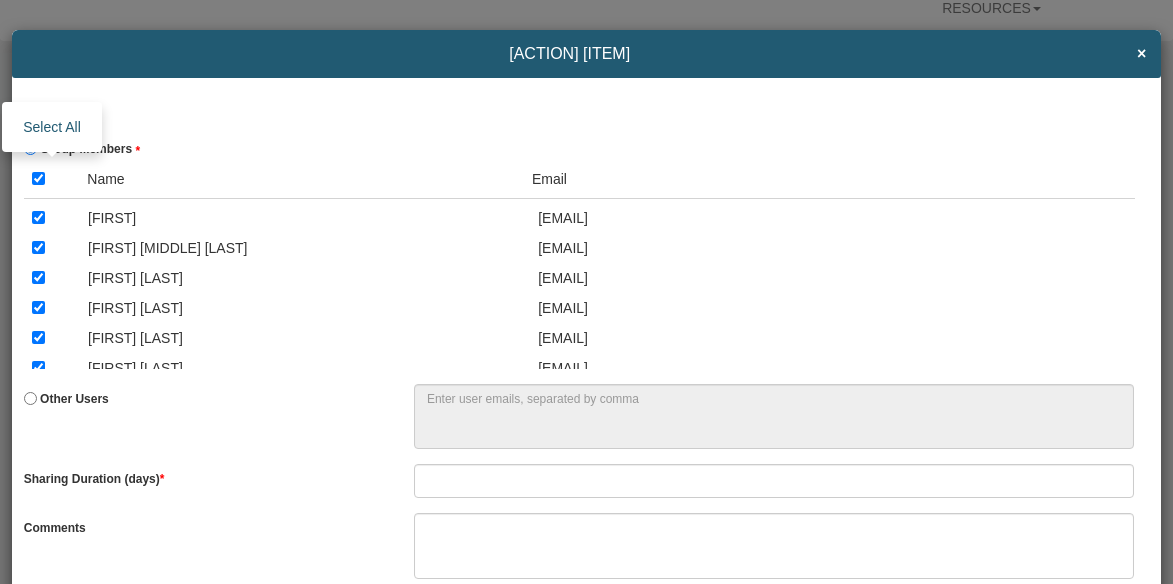 click at bounding box center [38, 178] 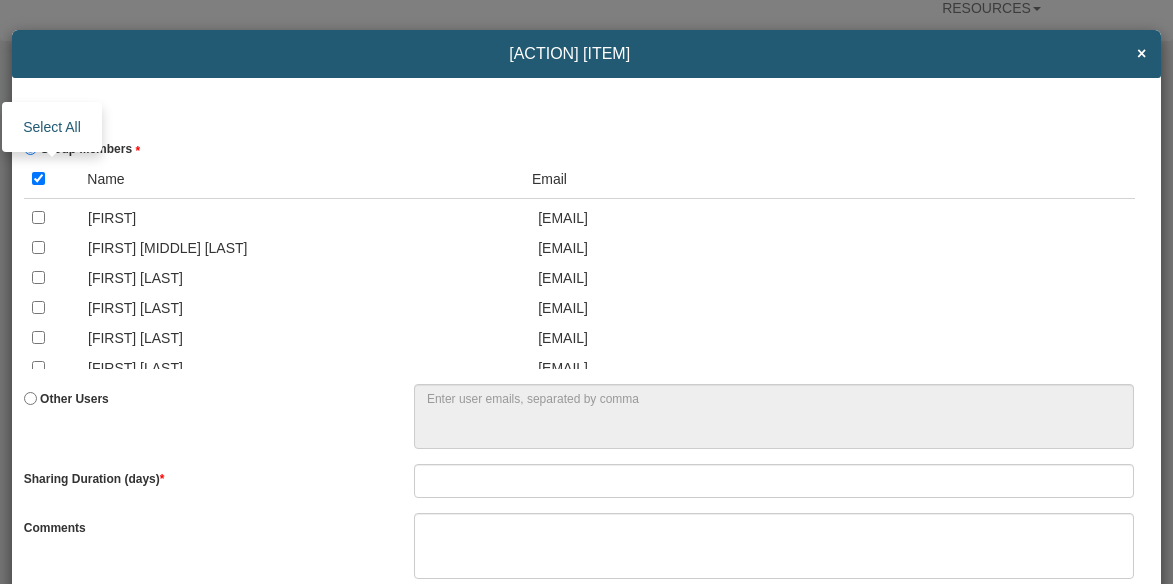 checkbox on "false" 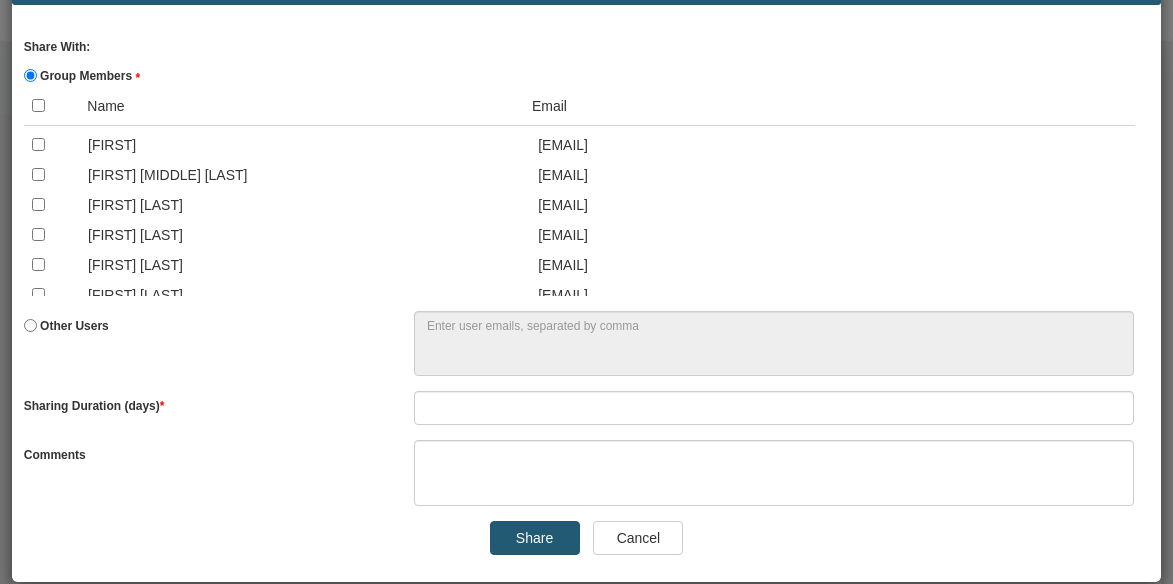 scroll, scrollTop: 101, scrollLeft: 0, axis: vertical 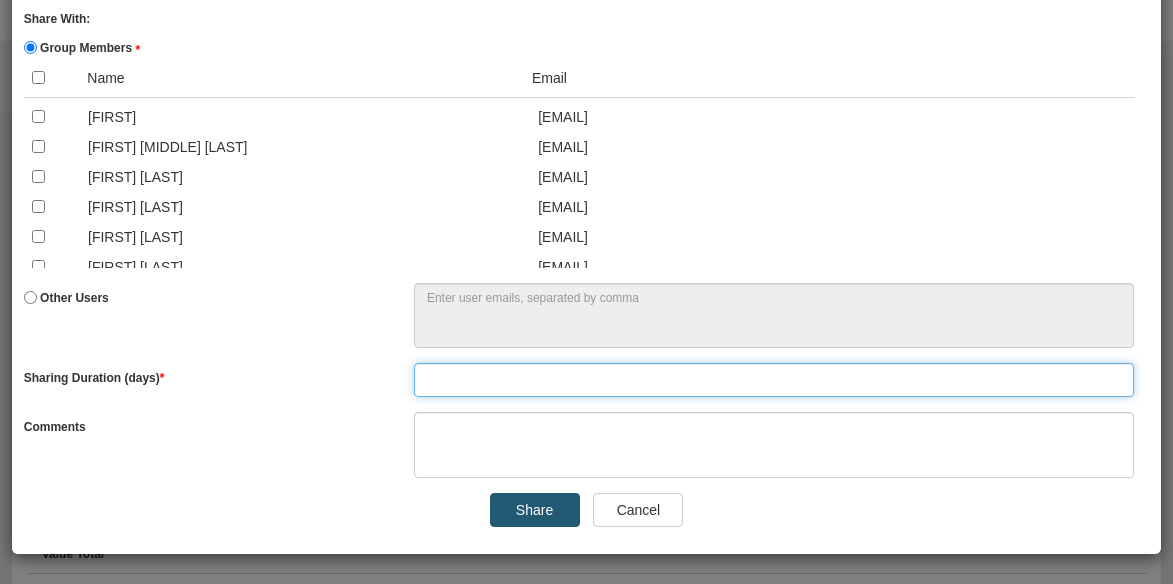 click at bounding box center (774, 380) 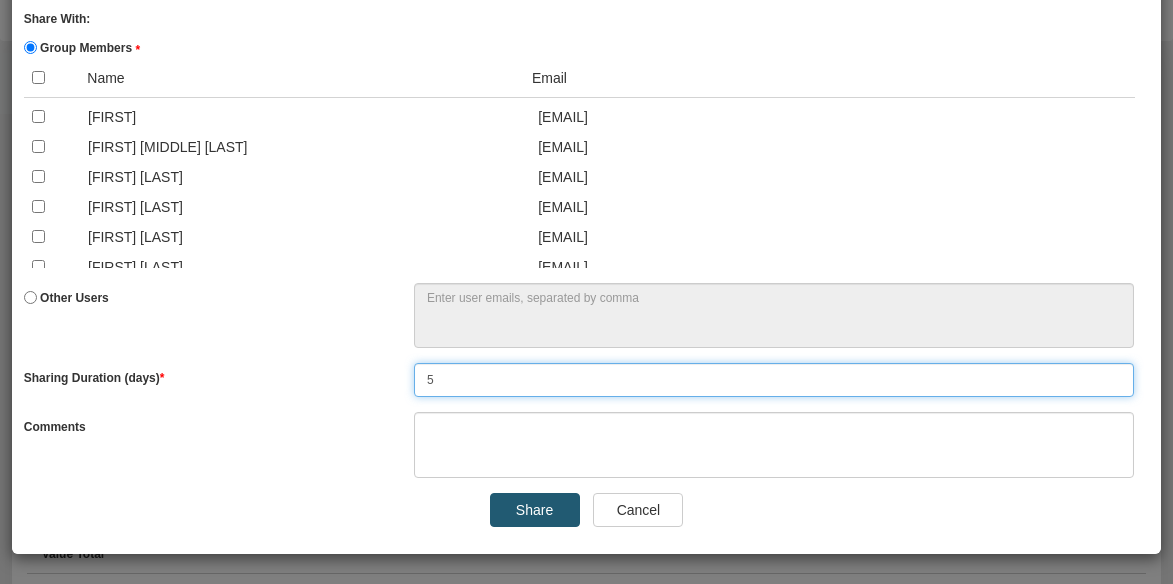 type on "5" 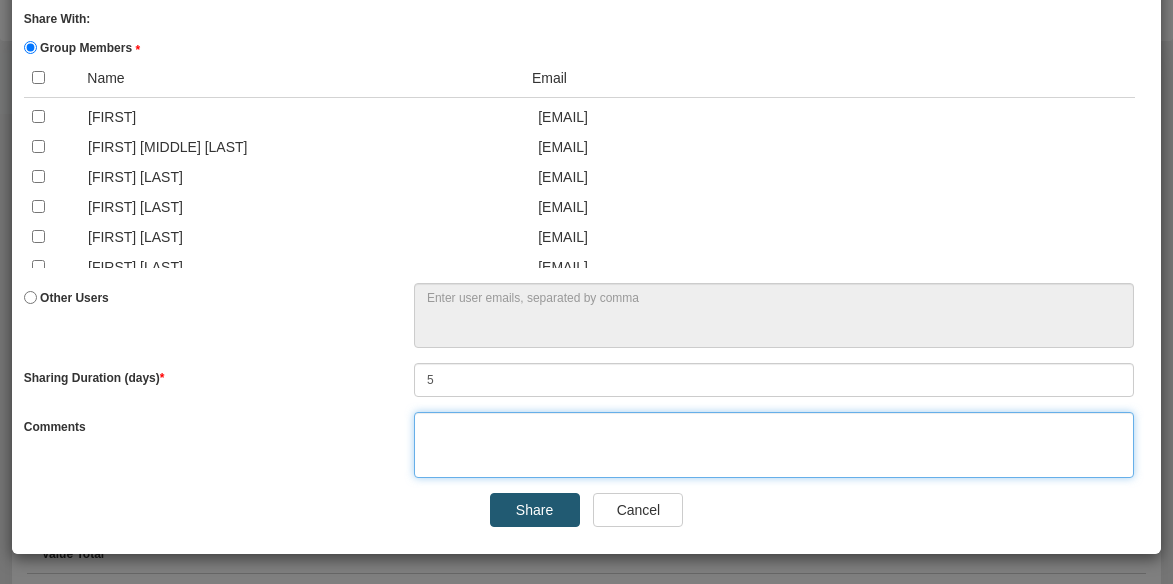 drag, startPoint x: 420, startPoint y: 420, endPoint x: 437, endPoint y: 462, distance: 45.310043 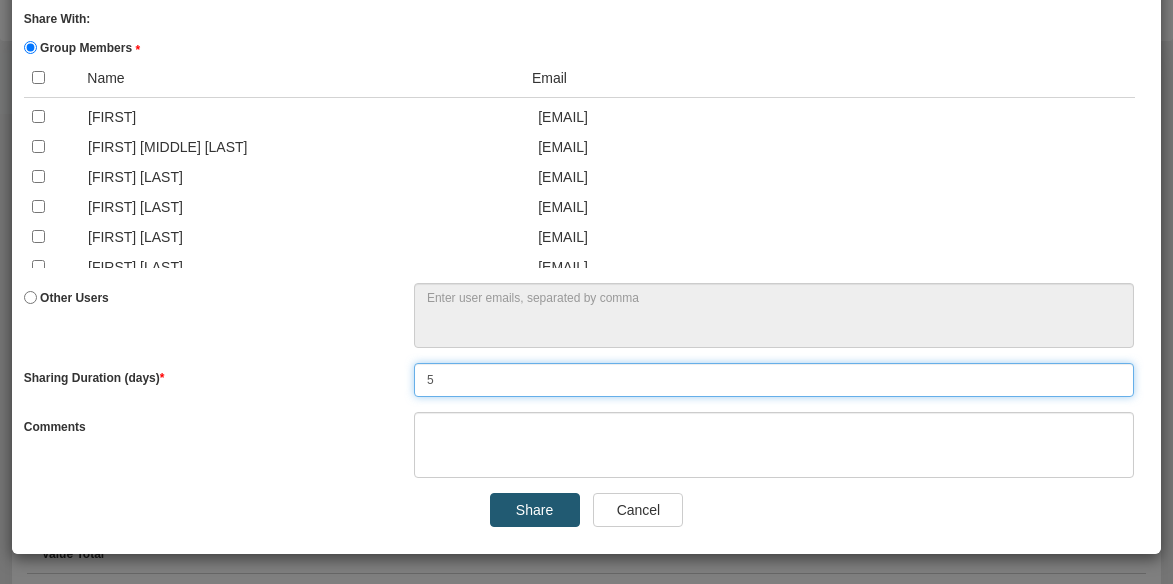 drag, startPoint x: 435, startPoint y: 385, endPoint x: 409, endPoint y: 376, distance: 27.513634 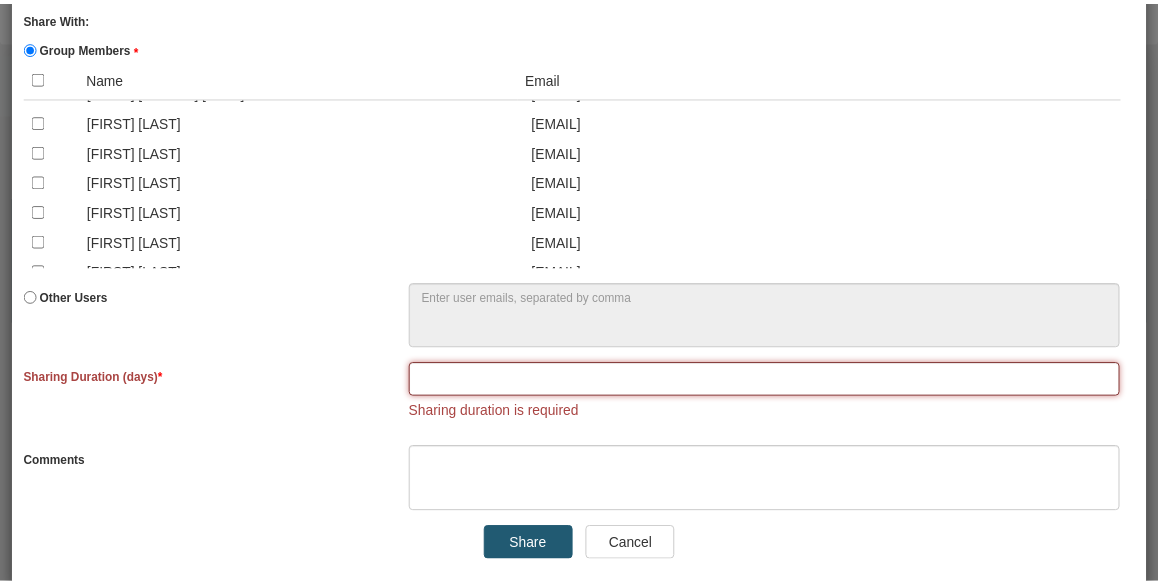 scroll, scrollTop: 2280, scrollLeft: 0, axis: vertical 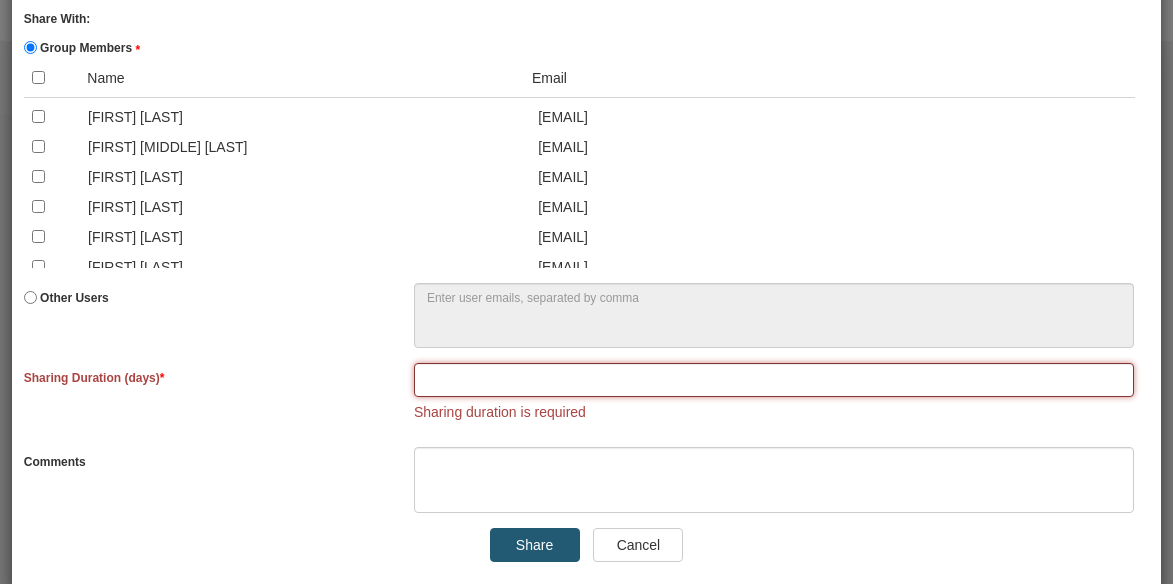 type 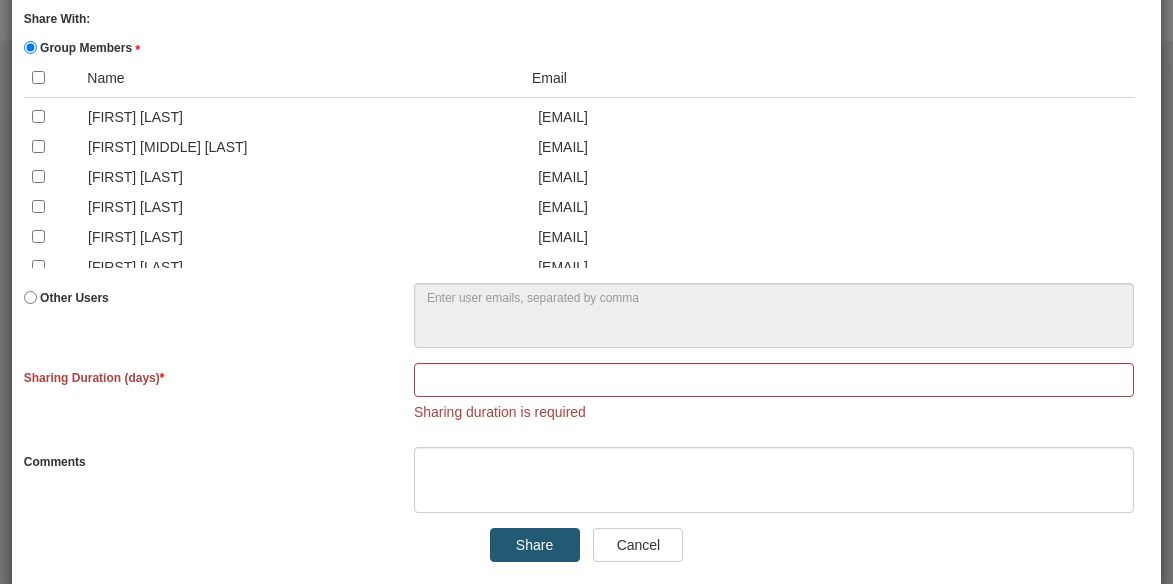 click on "Cancel" at bounding box center [638, 545] 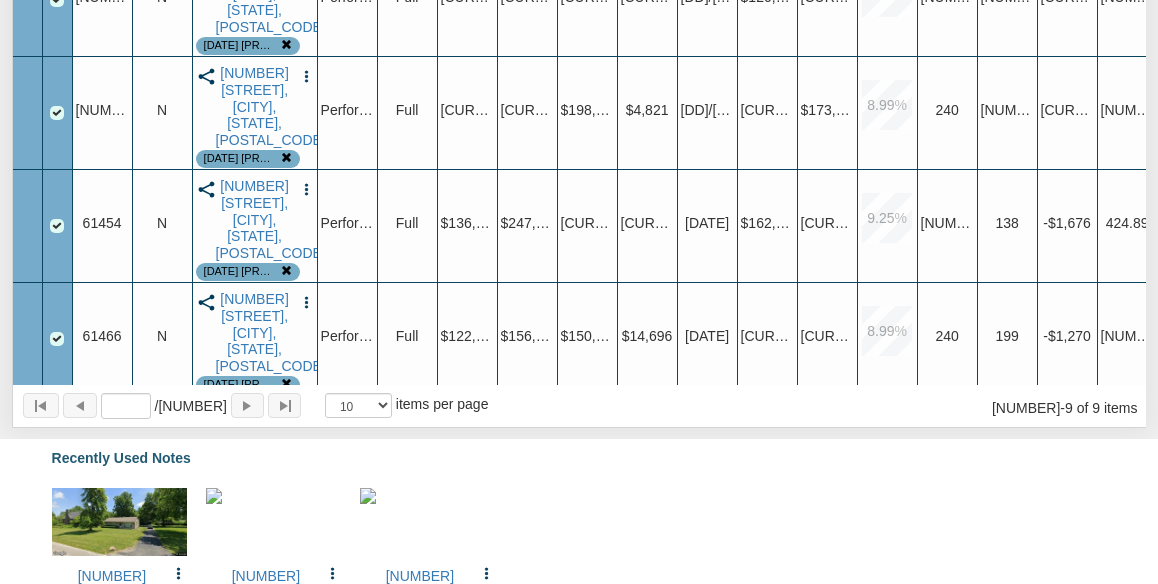 scroll, scrollTop: 1104, scrollLeft: 0, axis: vertical 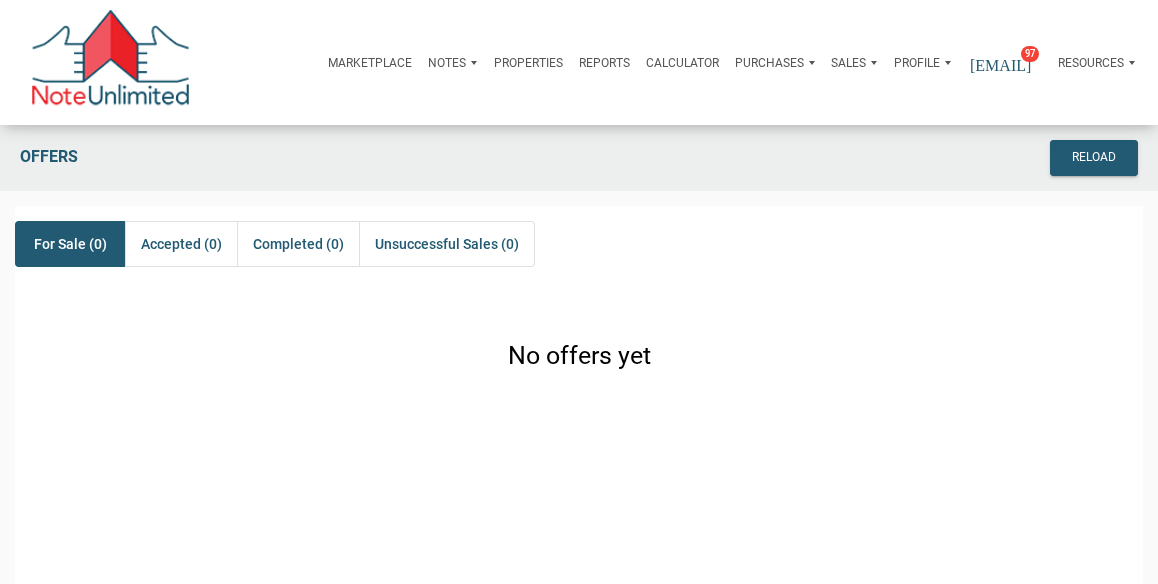 click on "Profile" at bounding box center [917, 63] 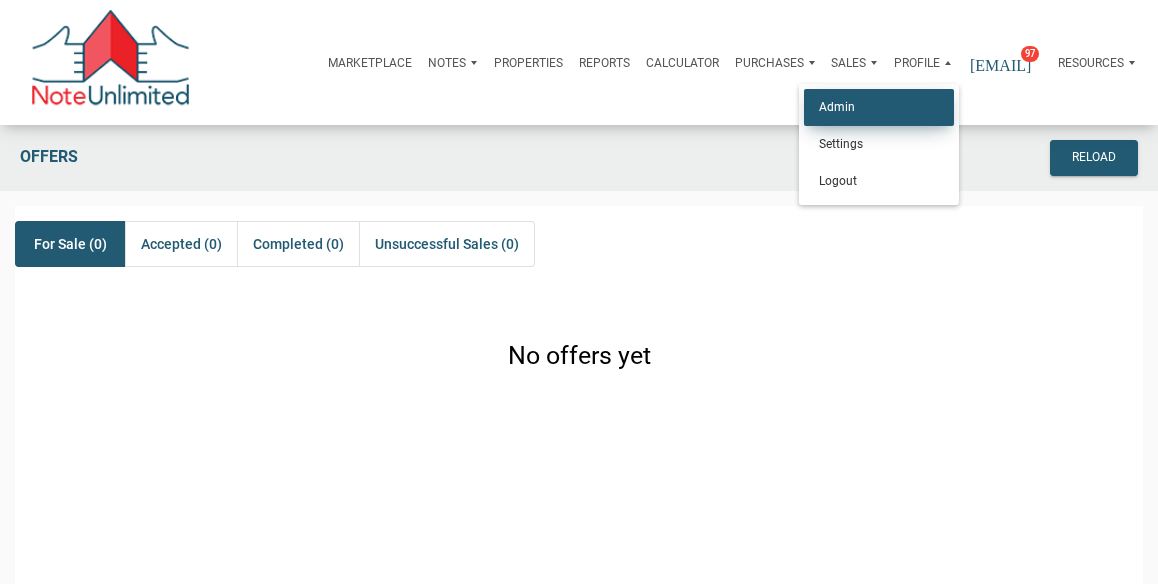 click on "Admin" at bounding box center [879, 107] 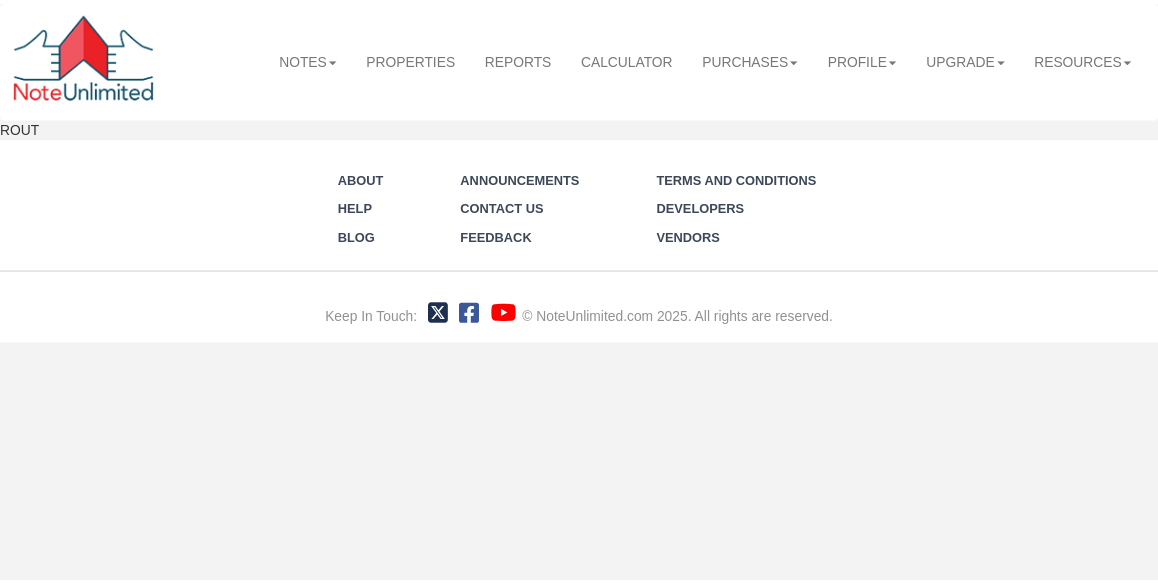 scroll, scrollTop: 0, scrollLeft: 0, axis: both 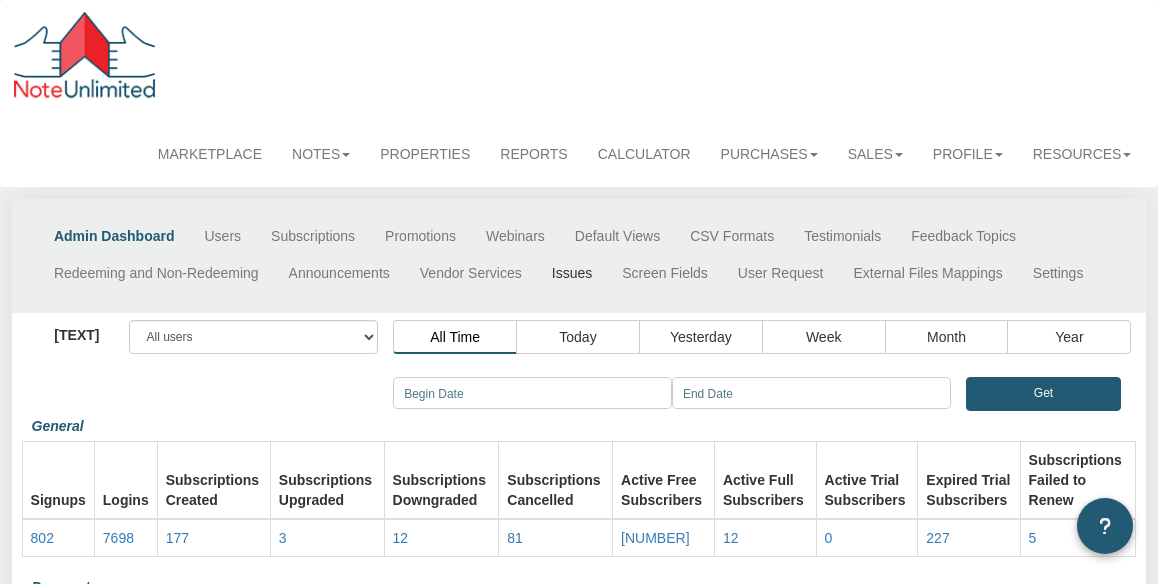 click on "Issues" at bounding box center (572, 276) 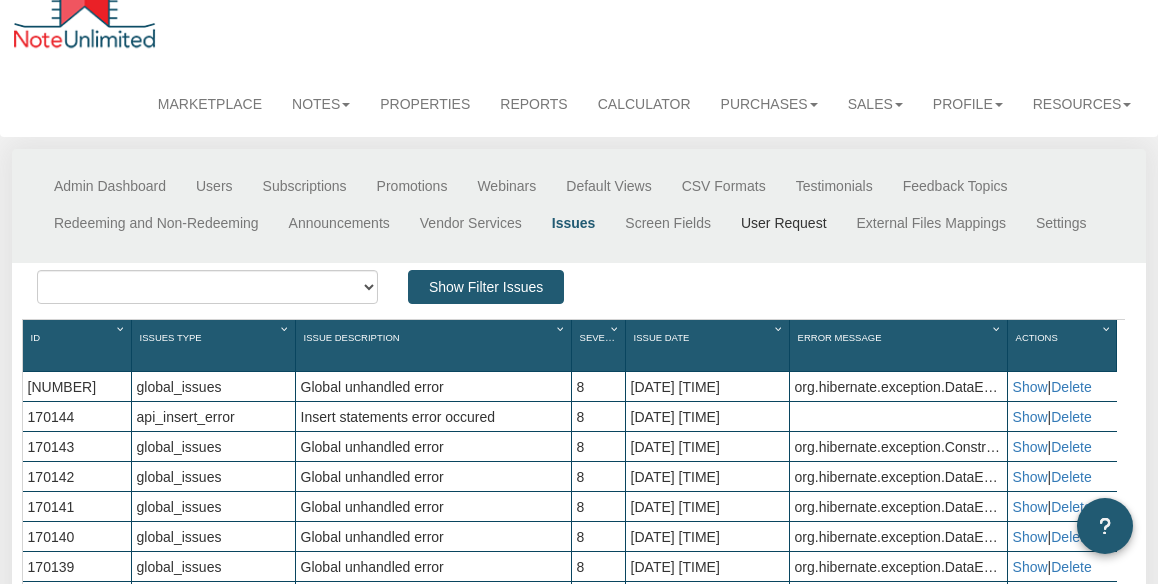 scroll, scrollTop: 120, scrollLeft: 0, axis: vertical 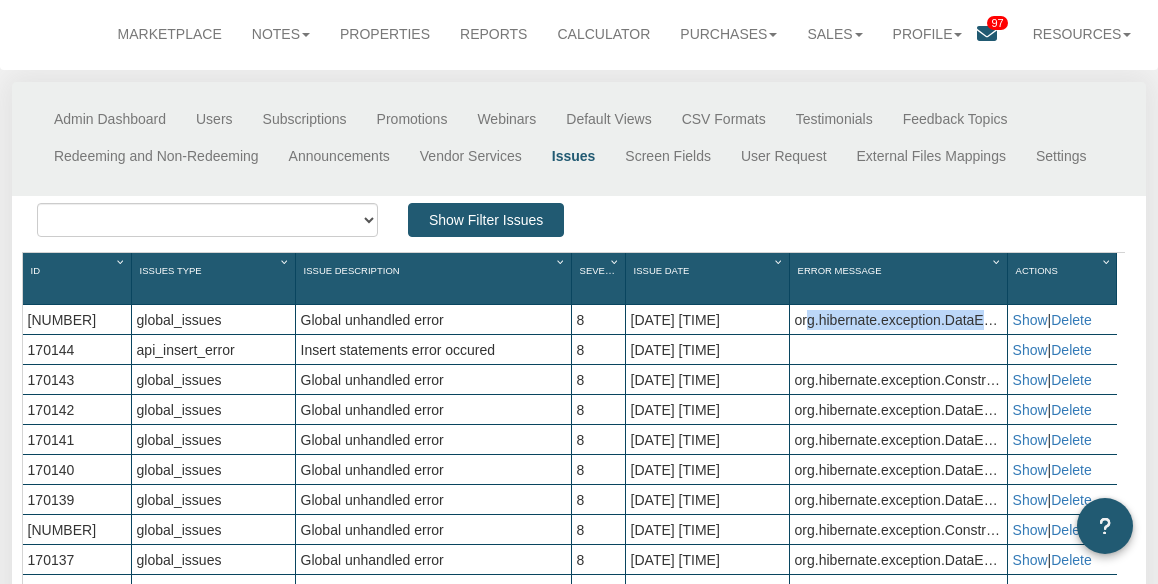 drag, startPoint x: 802, startPoint y: 321, endPoint x: 995, endPoint y: 320, distance: 193.0026 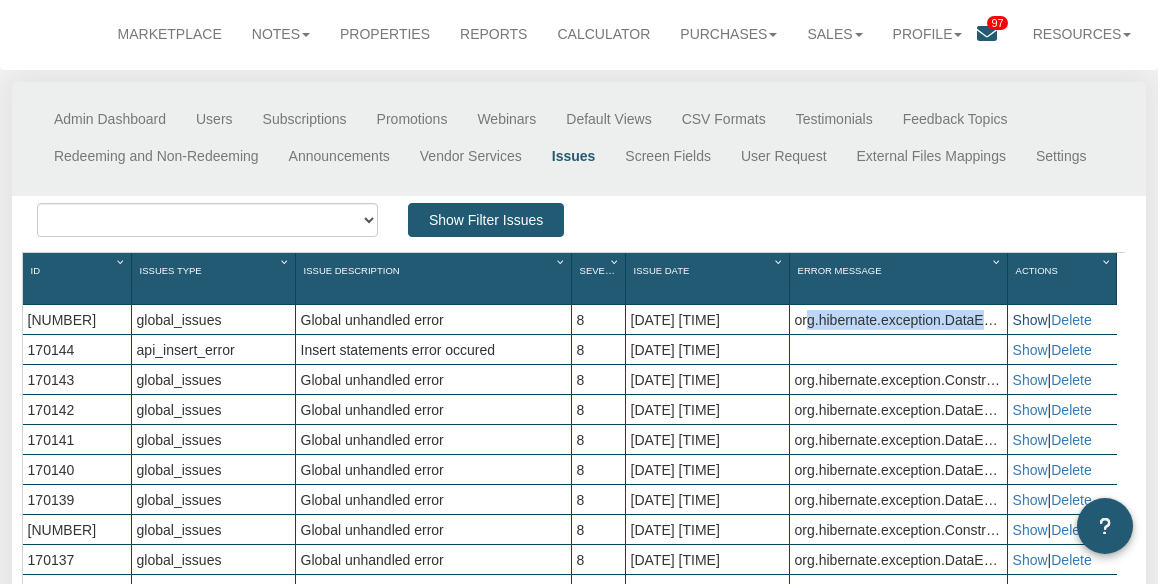 click on "Show" at bounding box center (1030, 320) 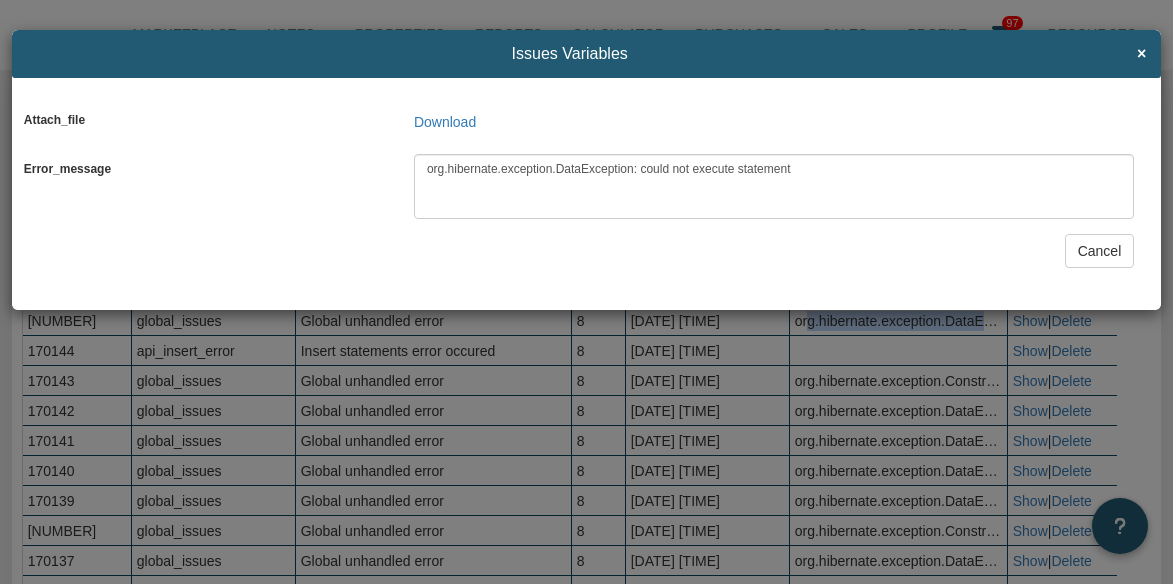 click on "Cancel" at bounding box center (1100, 251) 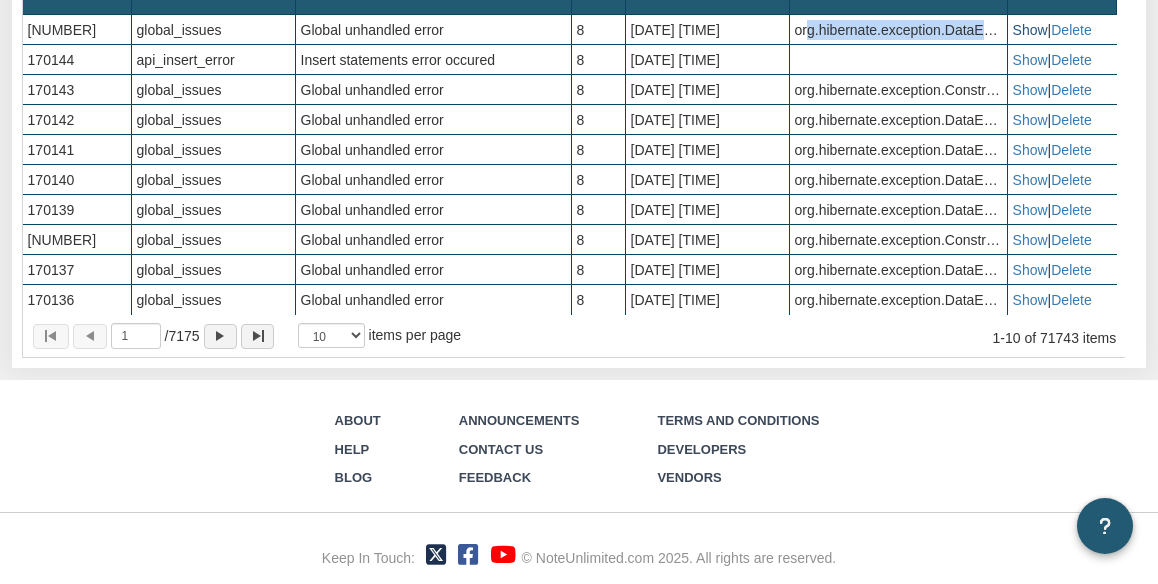 scroll, scrollTop: 425, scrollLeft: 0, axis: vertical 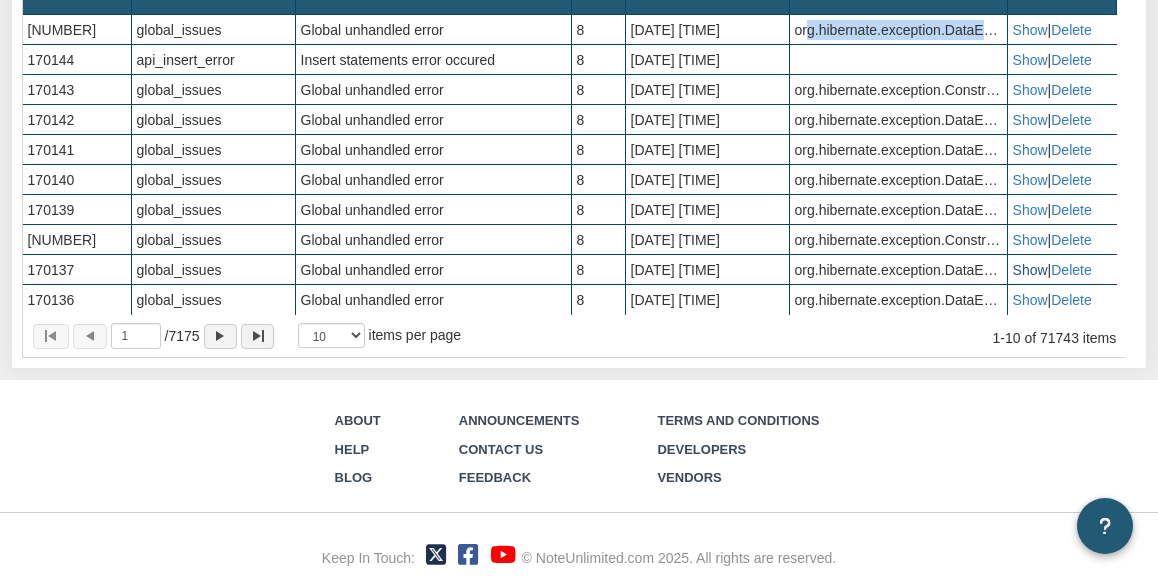 click on "Show" at bounding box center [1030, 270] 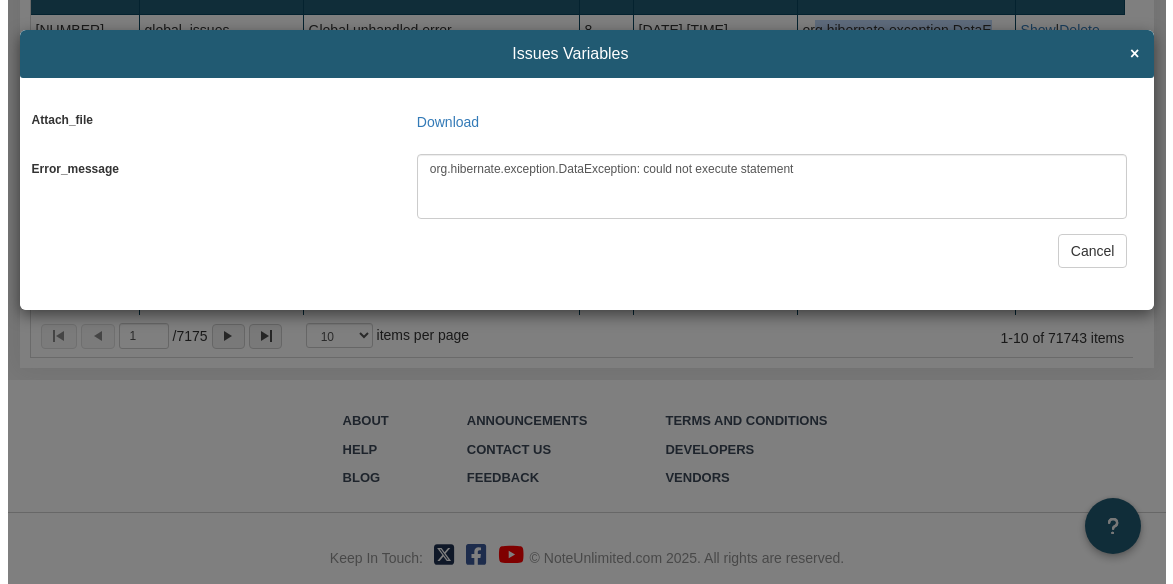 scroll, scrollTop: 426, scrollLeft: 0, axis: vertical 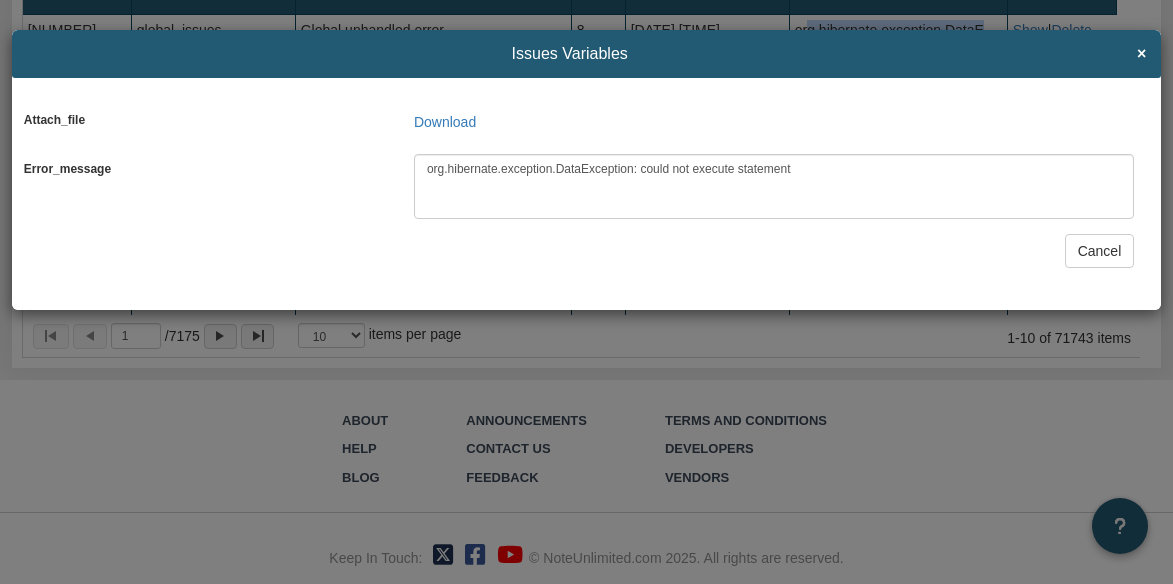 click on "Cancel" at bounding box center [1100, 251] 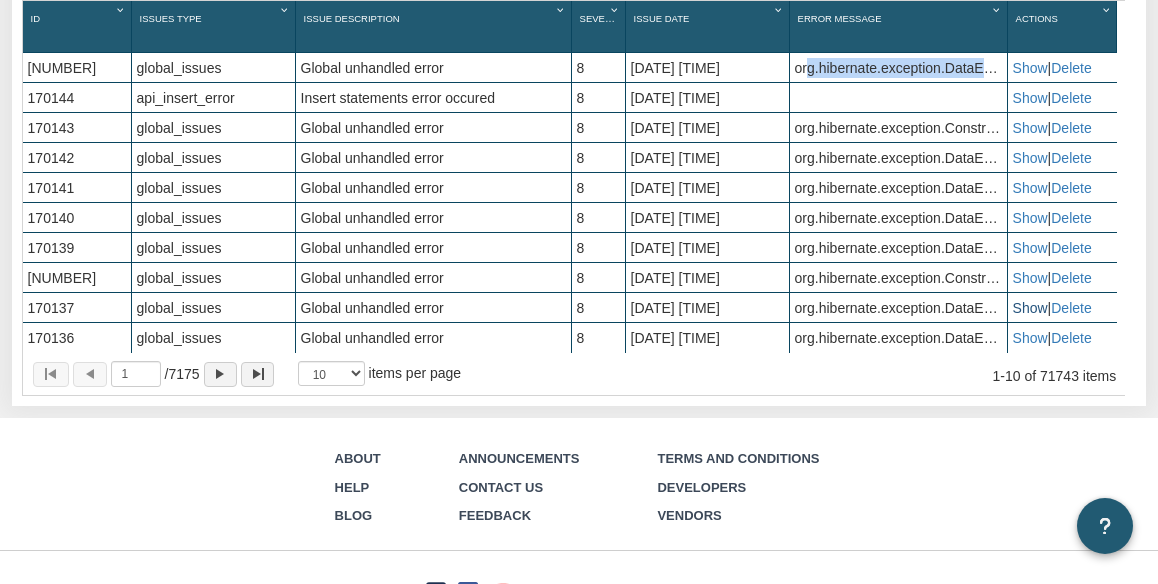 scroll, scrollTop: 425, scrollLeft: 0, axis: vertical 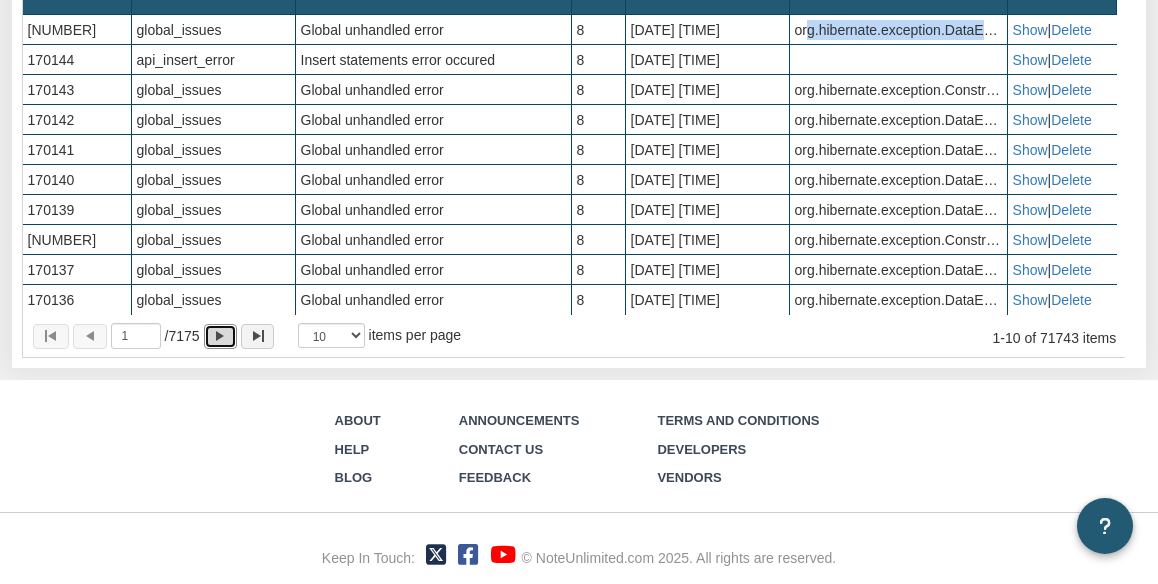 click at bounding box center [220, 336] 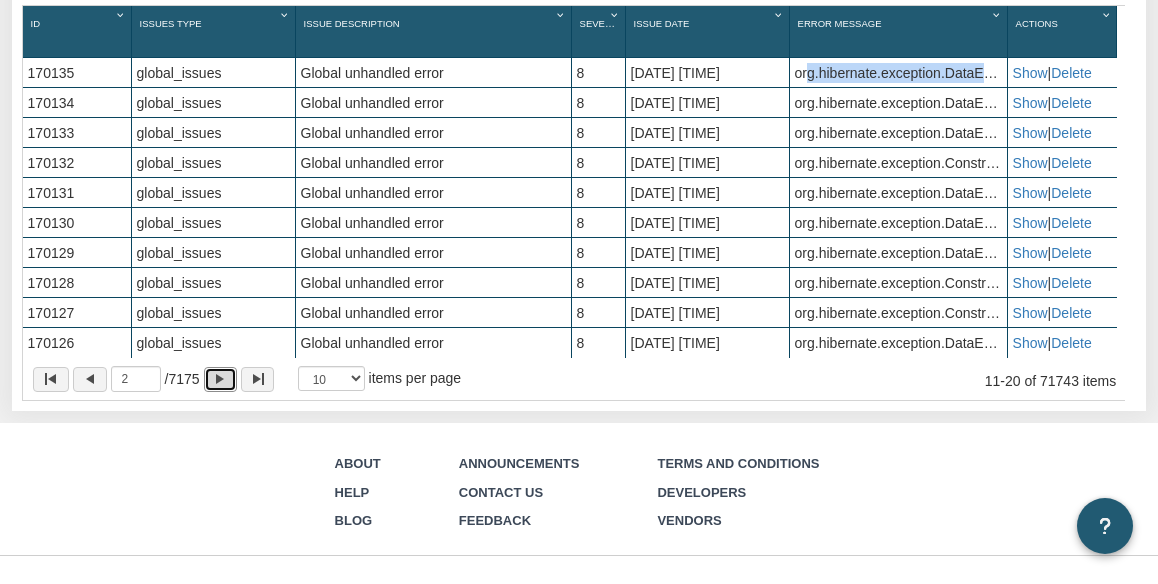 scroll, scrollTop: 425, scrollLeft: 0, axis: vertical 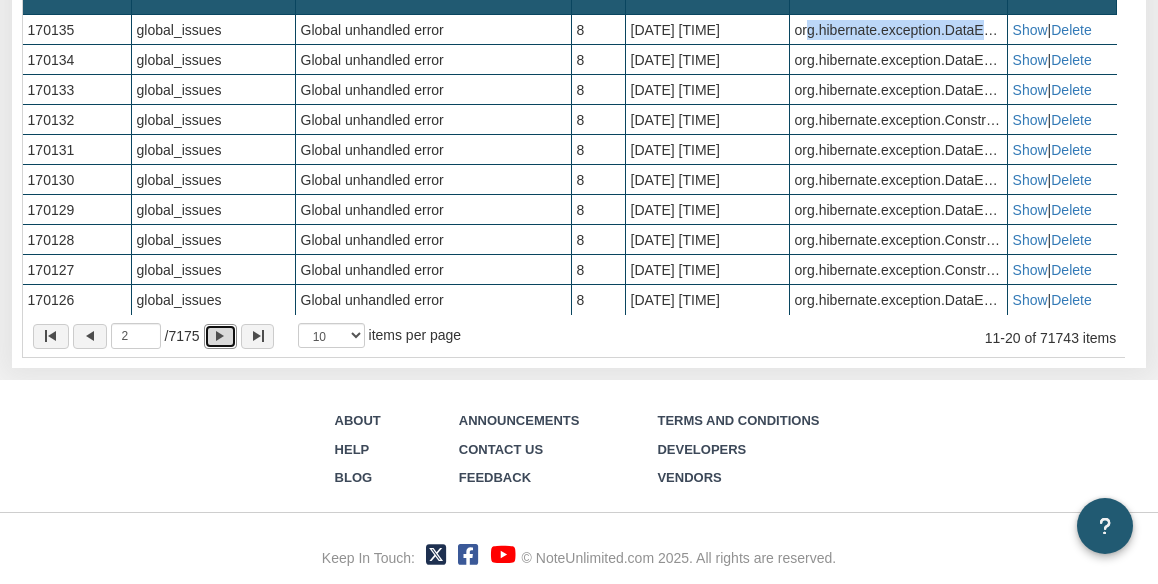 click at bounding box center (220, 336) 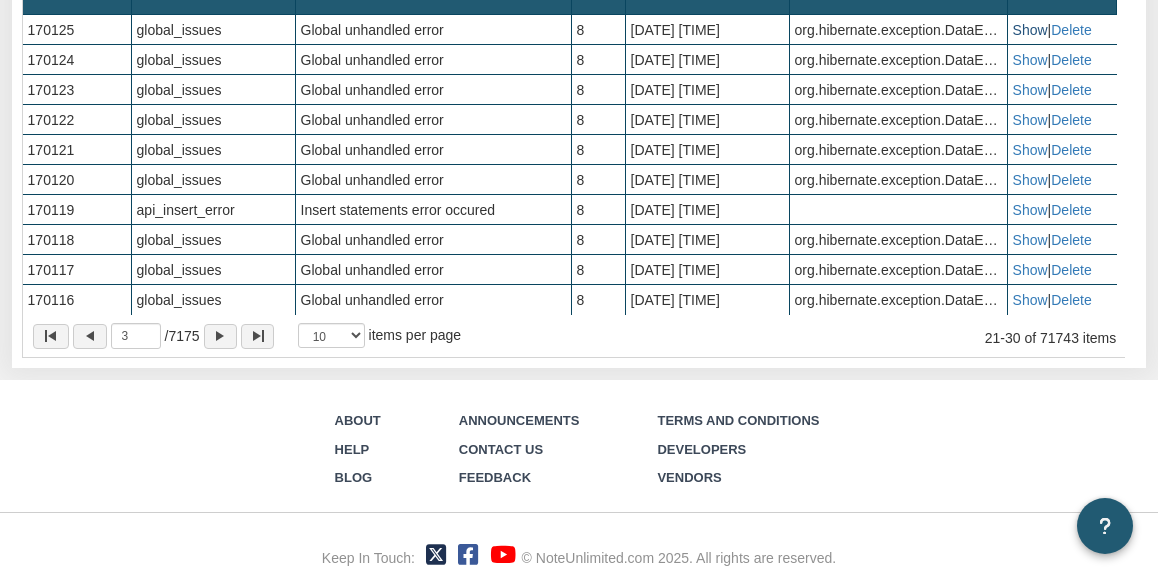 click on "Show" at bounding box center [1030, 30] 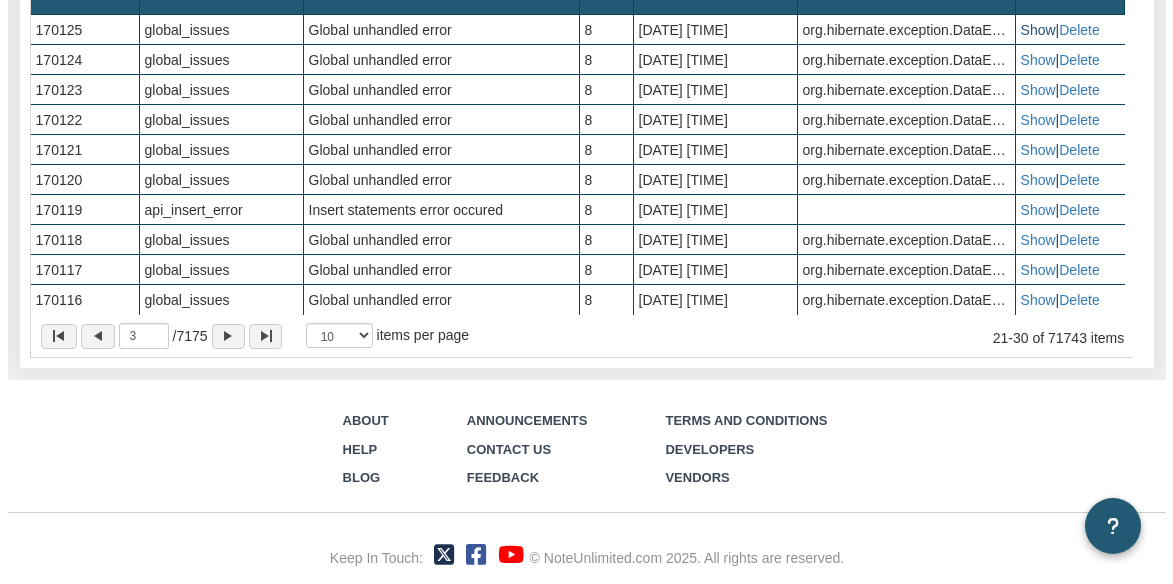 scroll, scrollTop: 426, scrollLeft: 0, axis: vertical 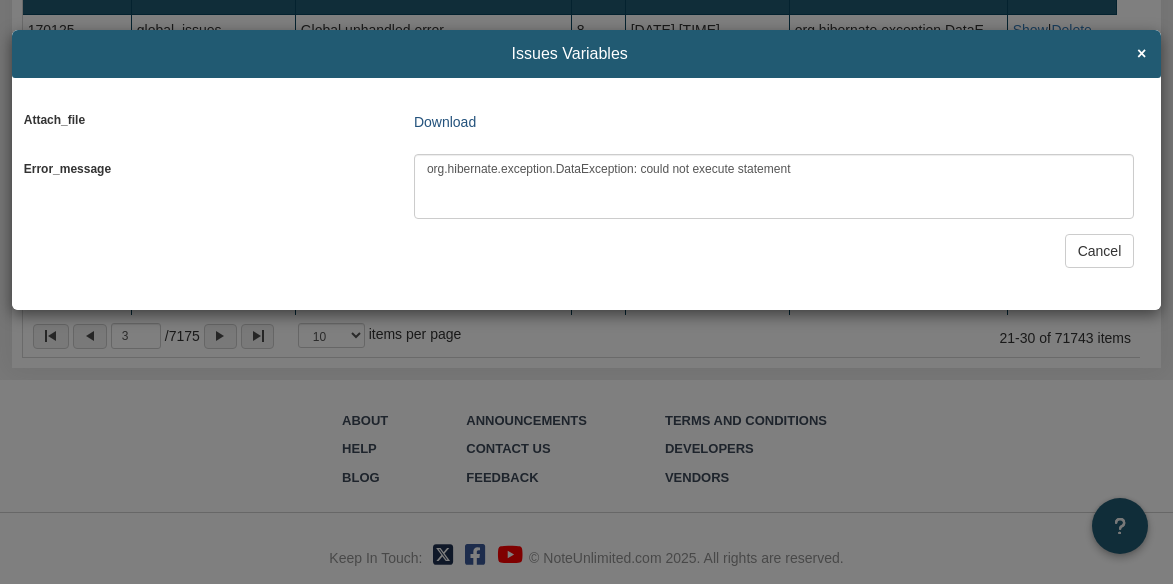 click on "Download" at bounding box center [445, 122] 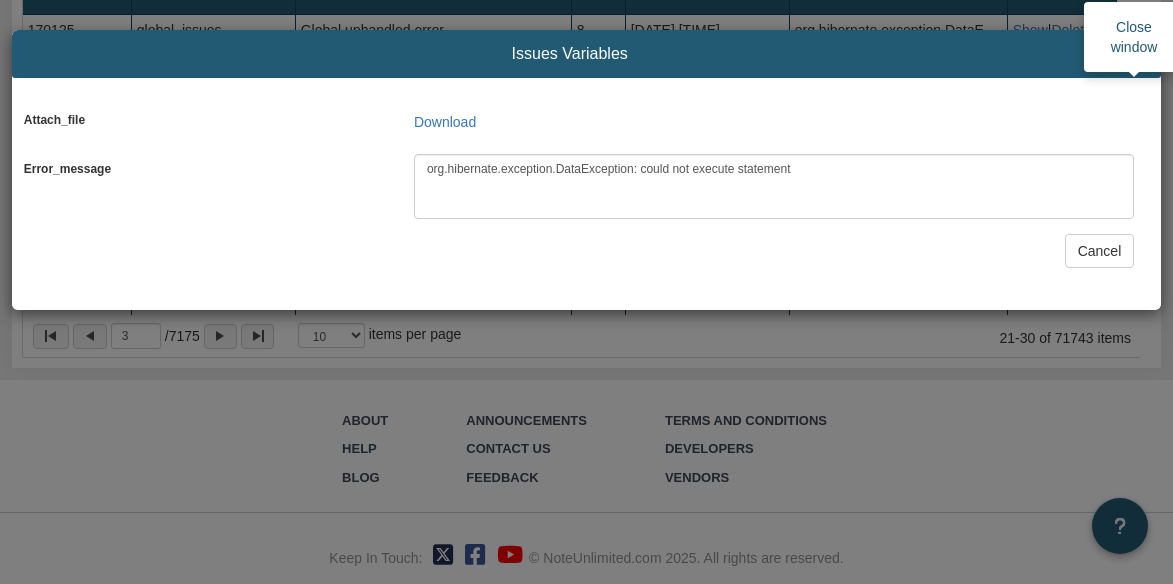 click on "×" at bounding box center [1141, 54] 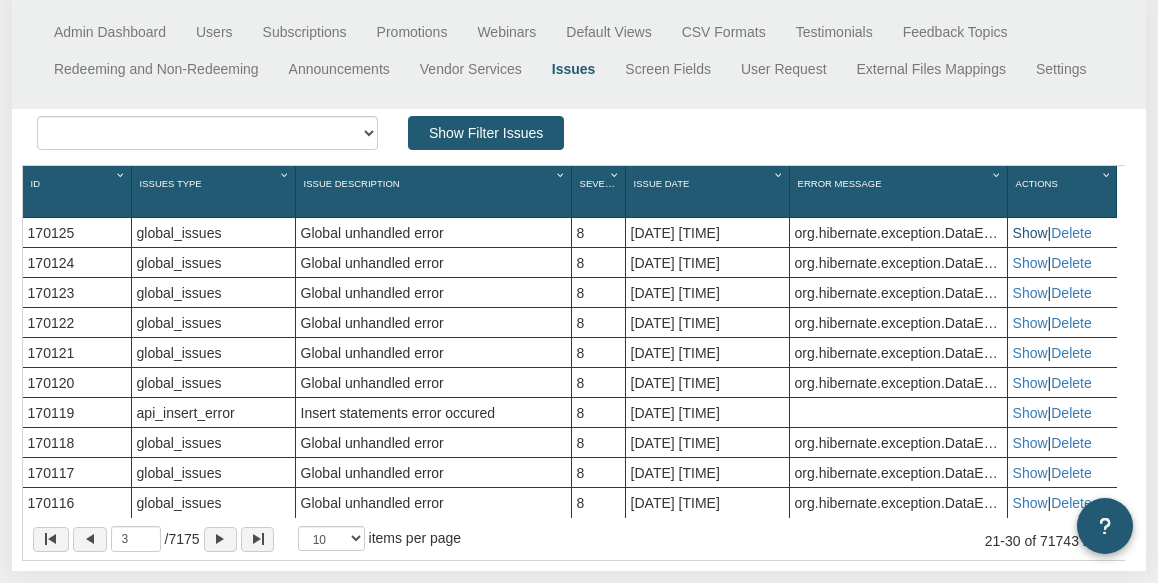 scroll, scrollTop: 0, scrollLeft: 0, axis: both 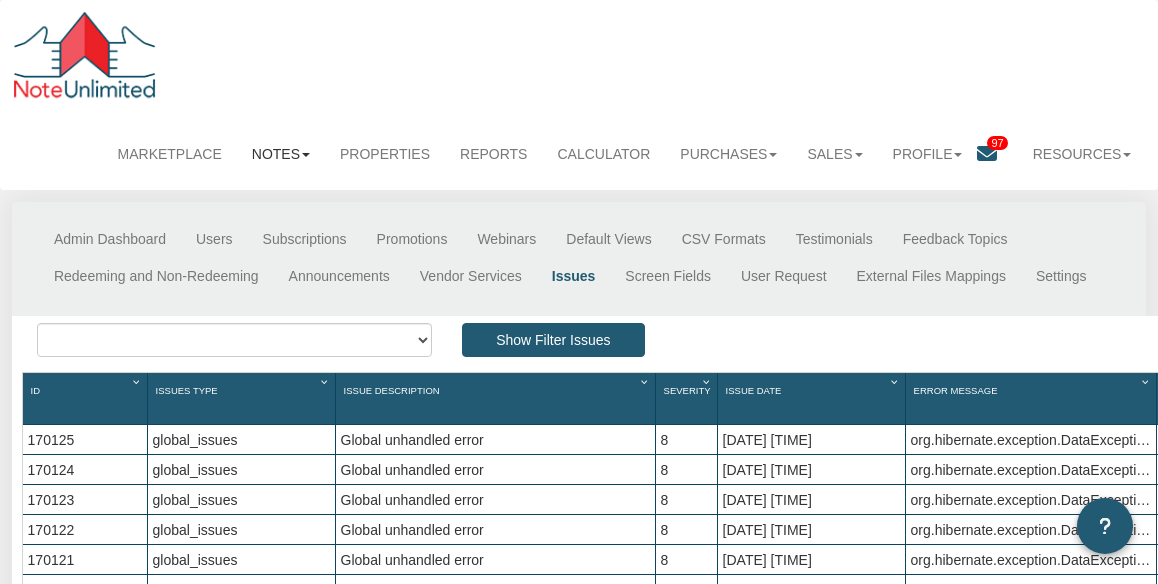 click on "Notes" at bounding box center [281, 154] 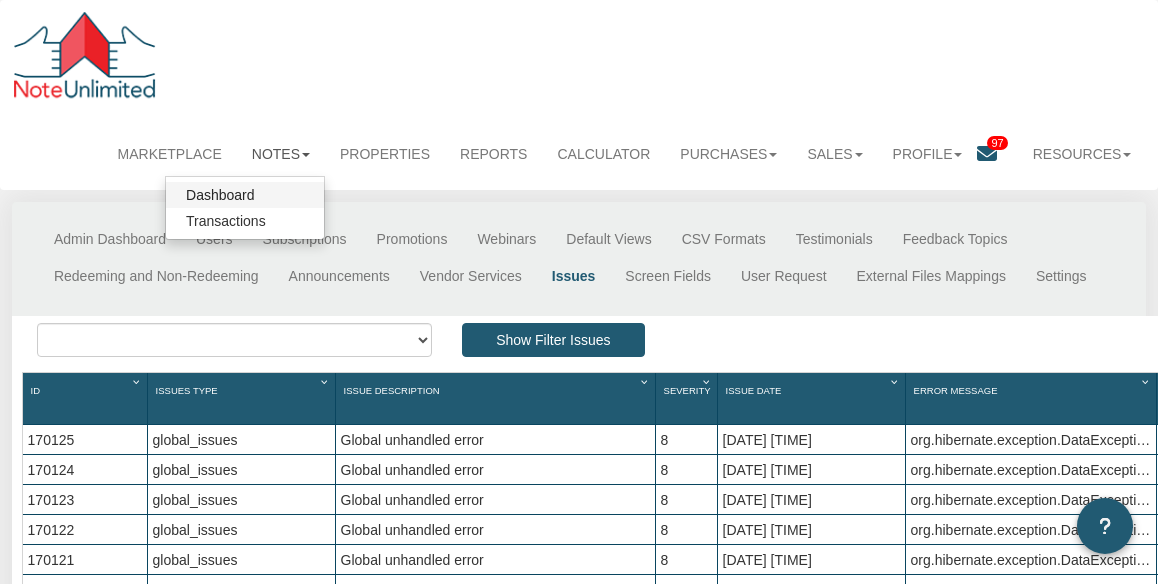 click on "Dashboard" at bounding box center (245, 195) 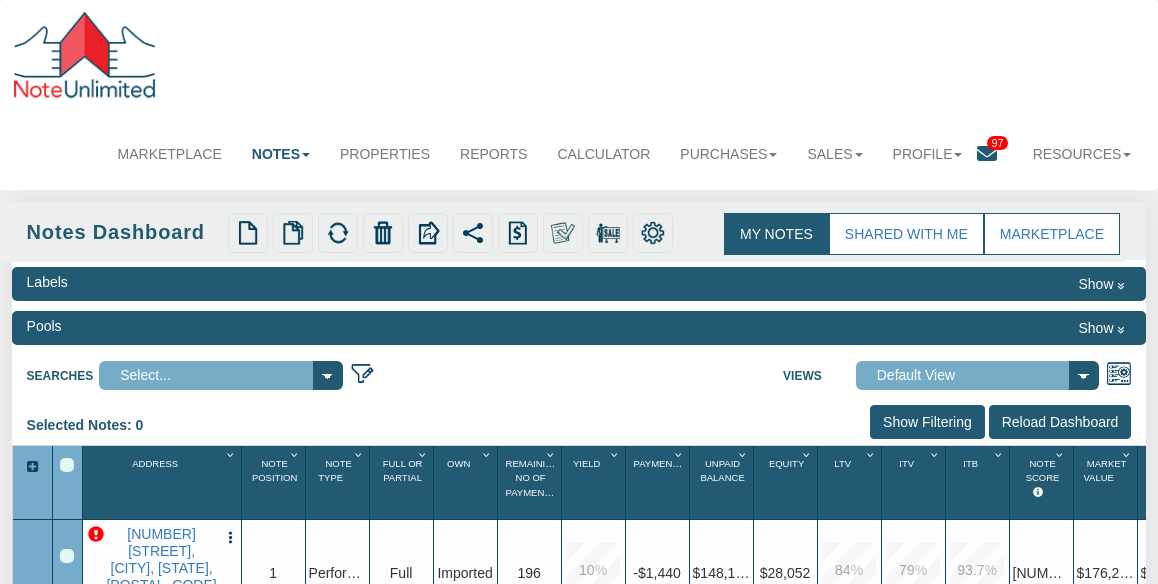 scroll, scrollTop: 240, scrollLeft: 0, axis: vertical 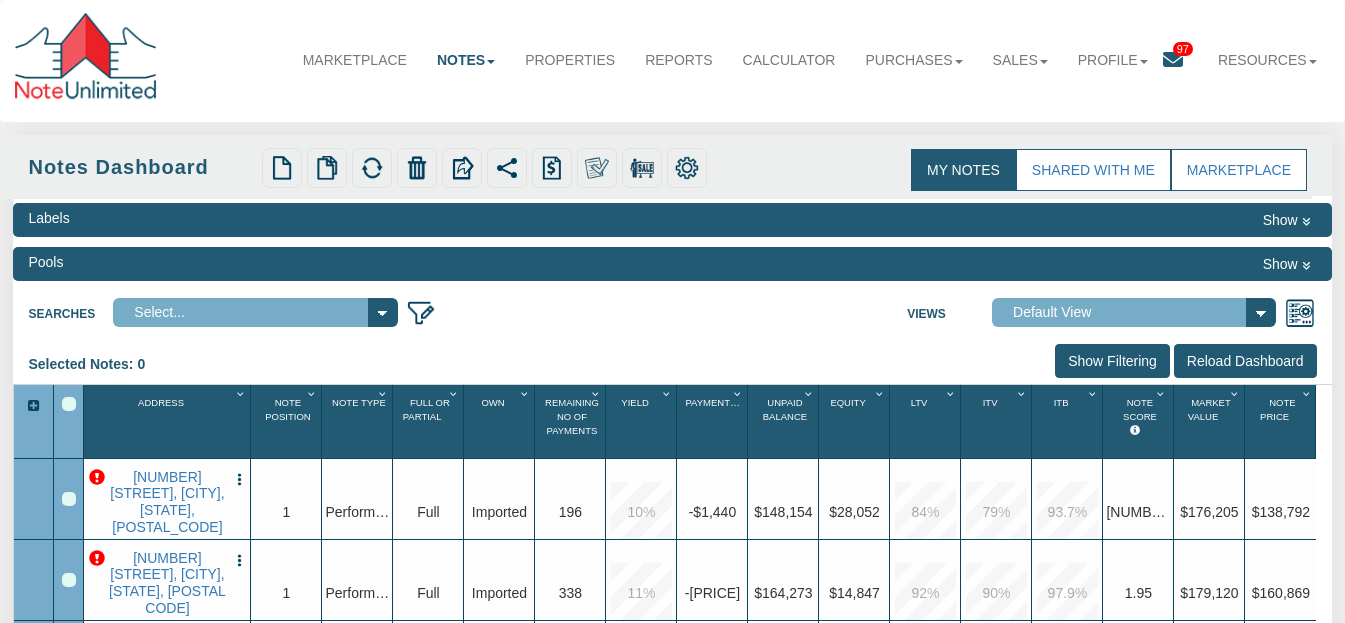drag, startPoint x: 68, startPoint y: 410, endPoint x: 508, endPoint y: 408, distance: 440.00455 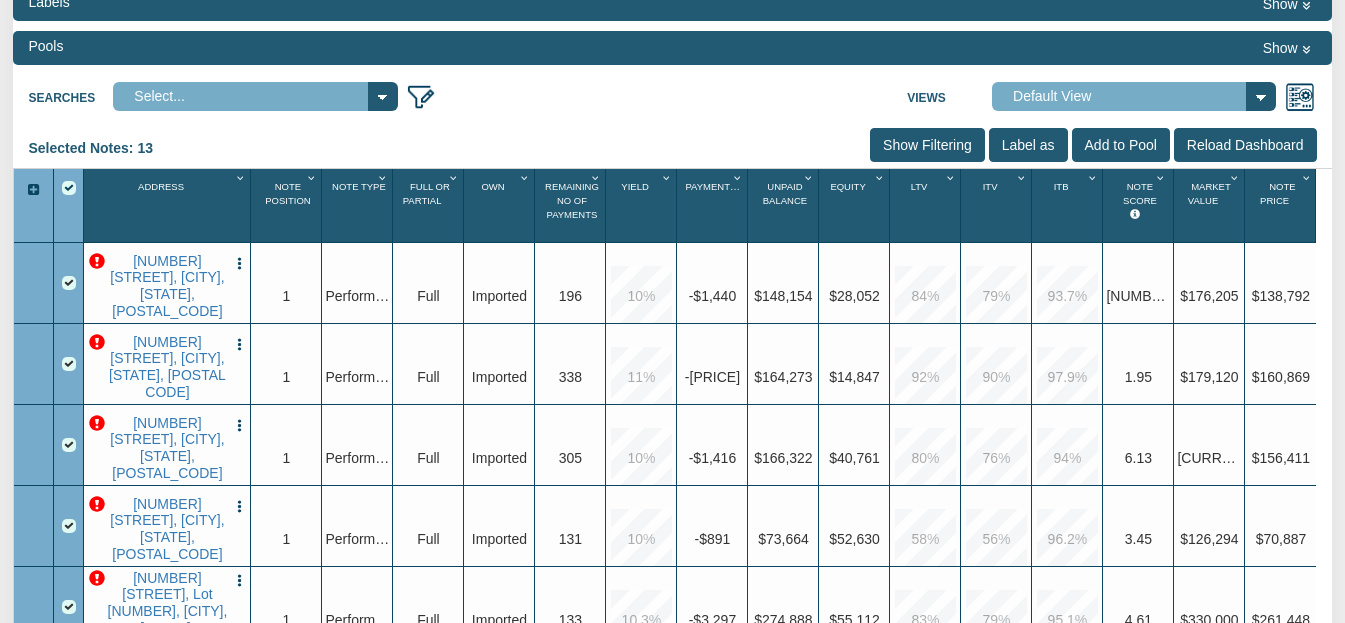 scroll, scrollTop: 240, scrollLeft: 0, axis: vertical 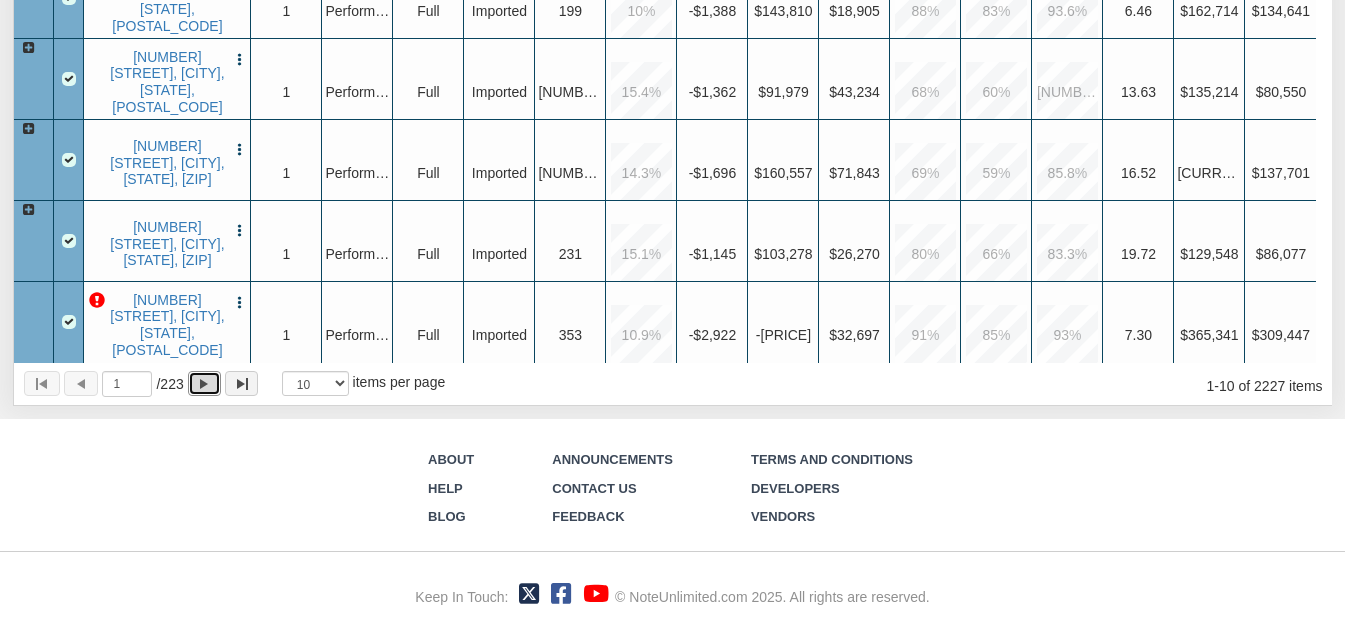 click at bounding box center (204, 384) 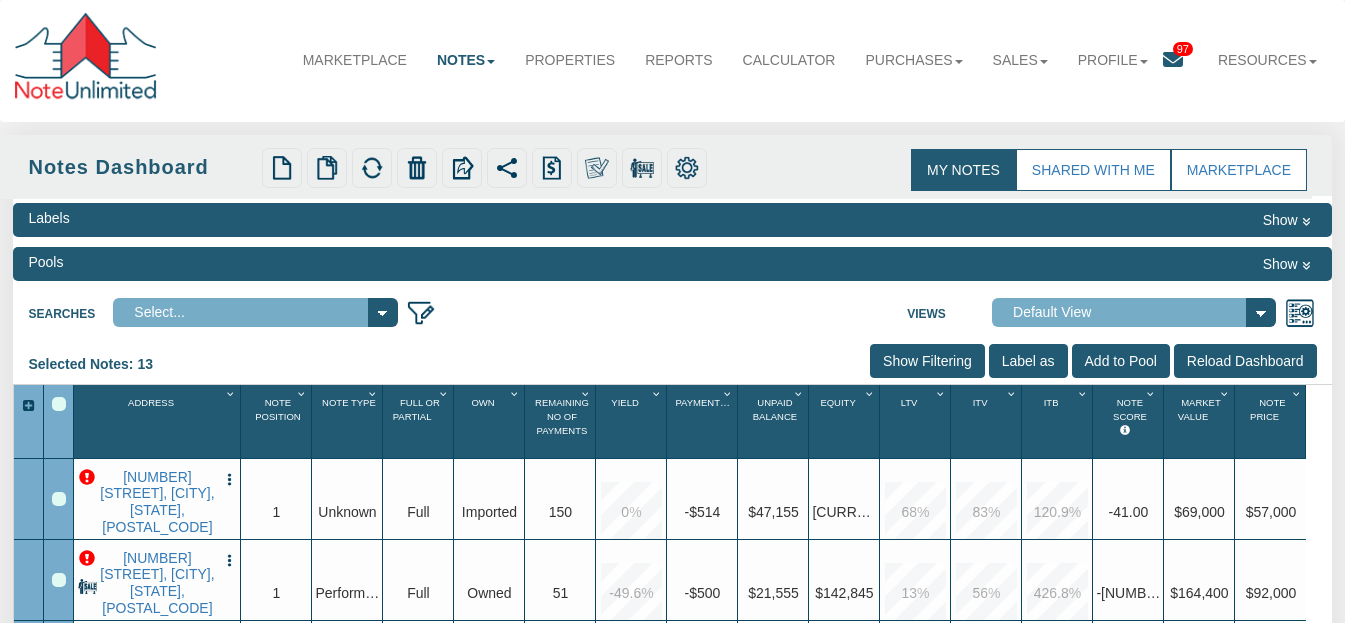 scroll, scrollTop: 569, scrollLeft: 0, axis: vertical 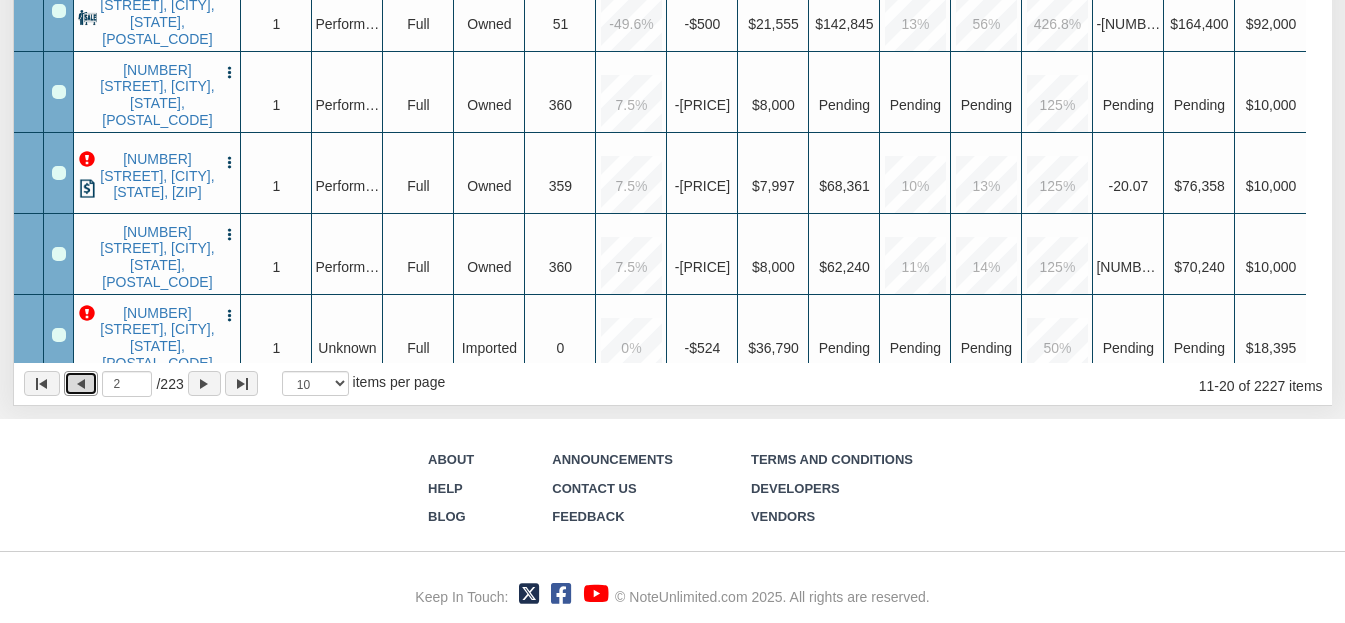 click at bounding box center (81, 383) 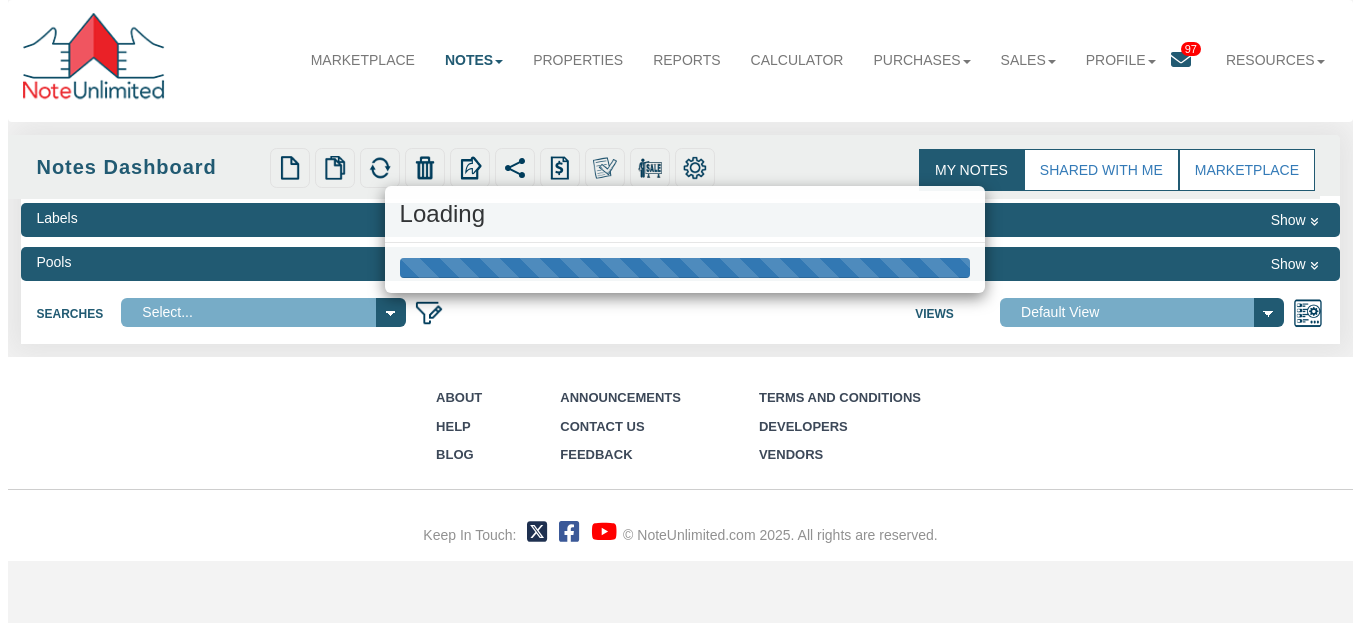 scroll, scrollTop: 0, scrollLeft: 0, axis: both 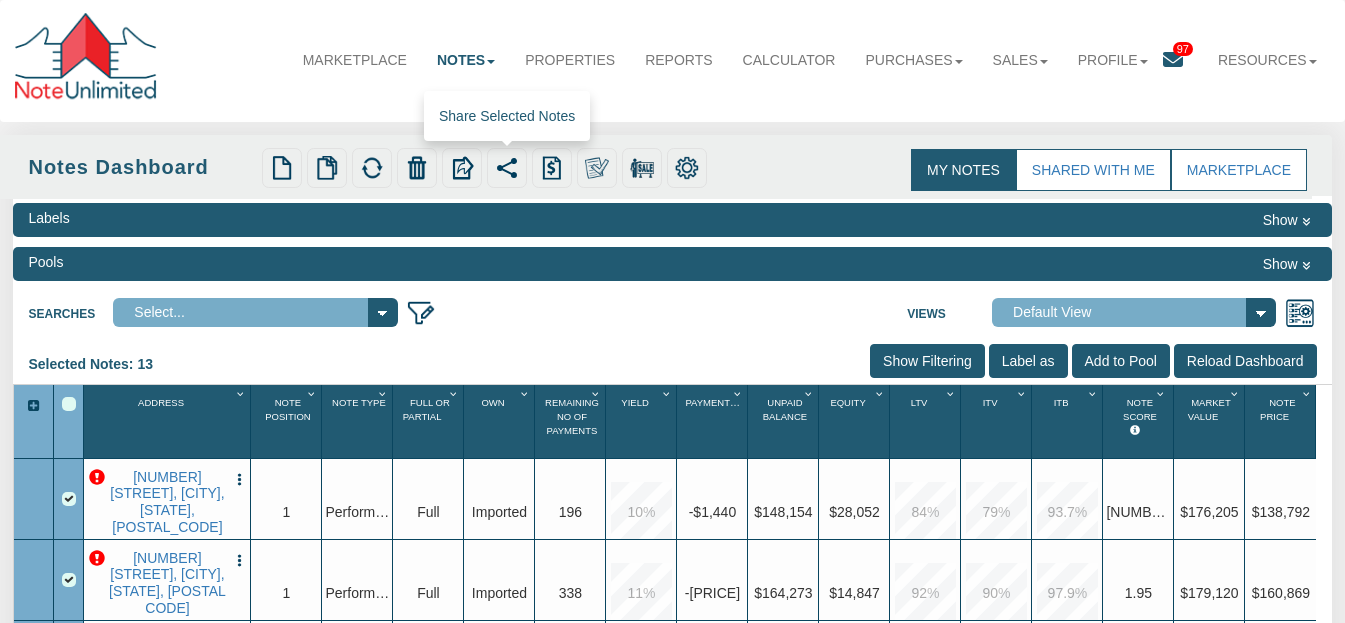 click at bounding box center [282, 168] 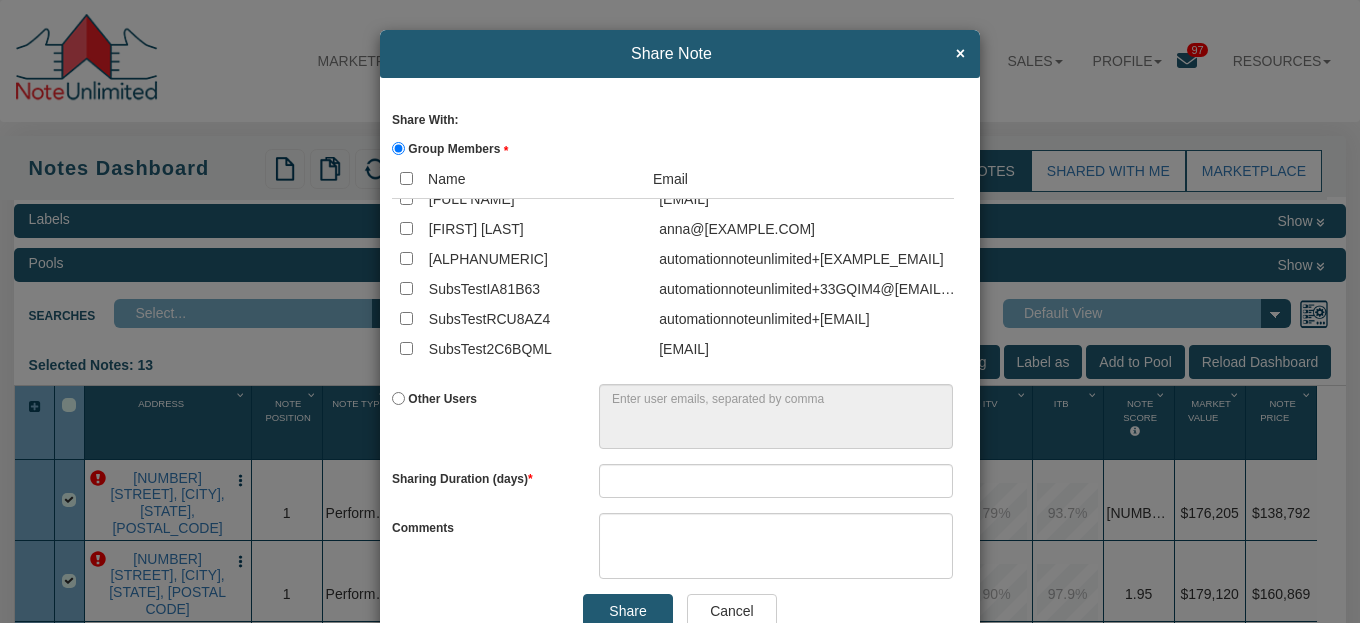 scroll, scrollTop: 120, scrollLeft: 0, axis: vertical 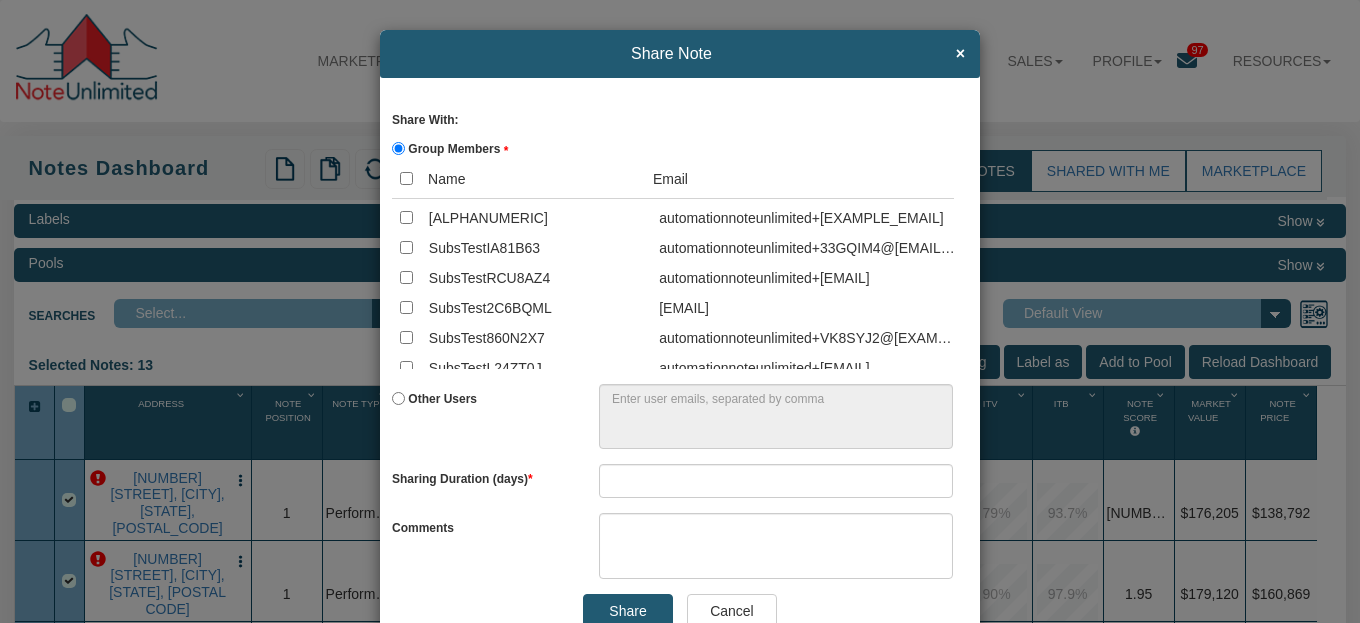click at bounding box center (406, 217) 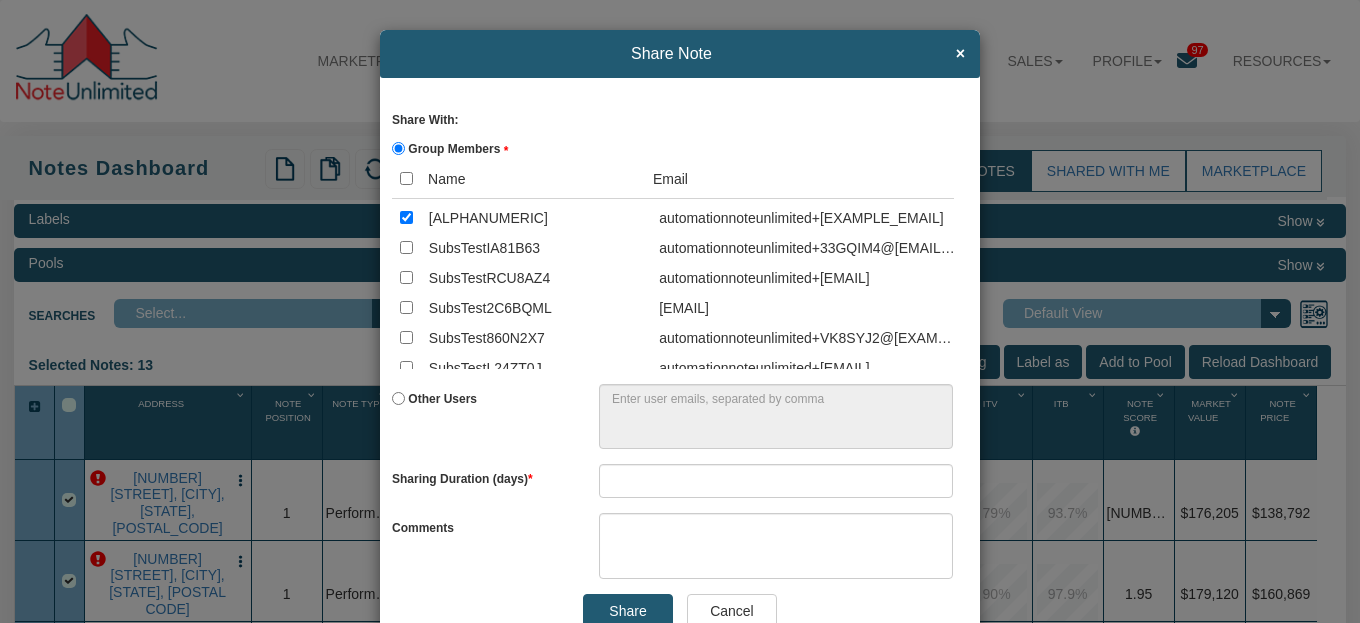 click at bounding box center [406, 247] 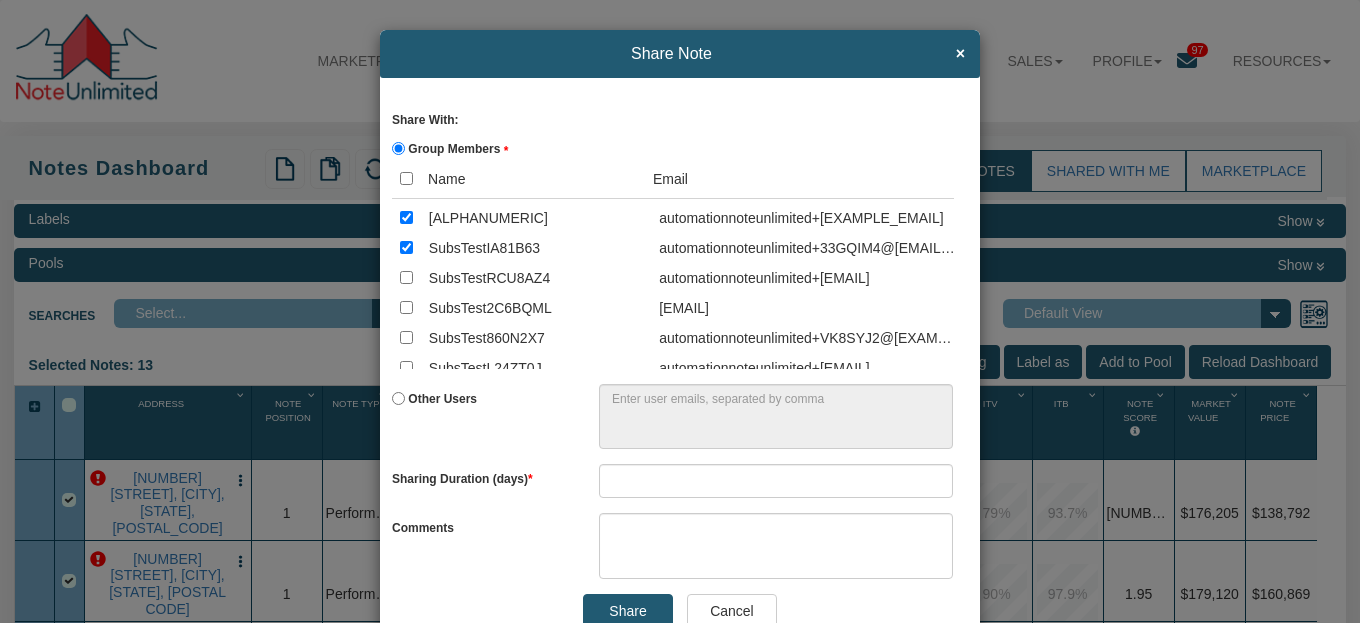 drag, startPoint x: 400, startPoint y: 280, endPoint x: 401, endPoint y: 299, distance: 19.026299 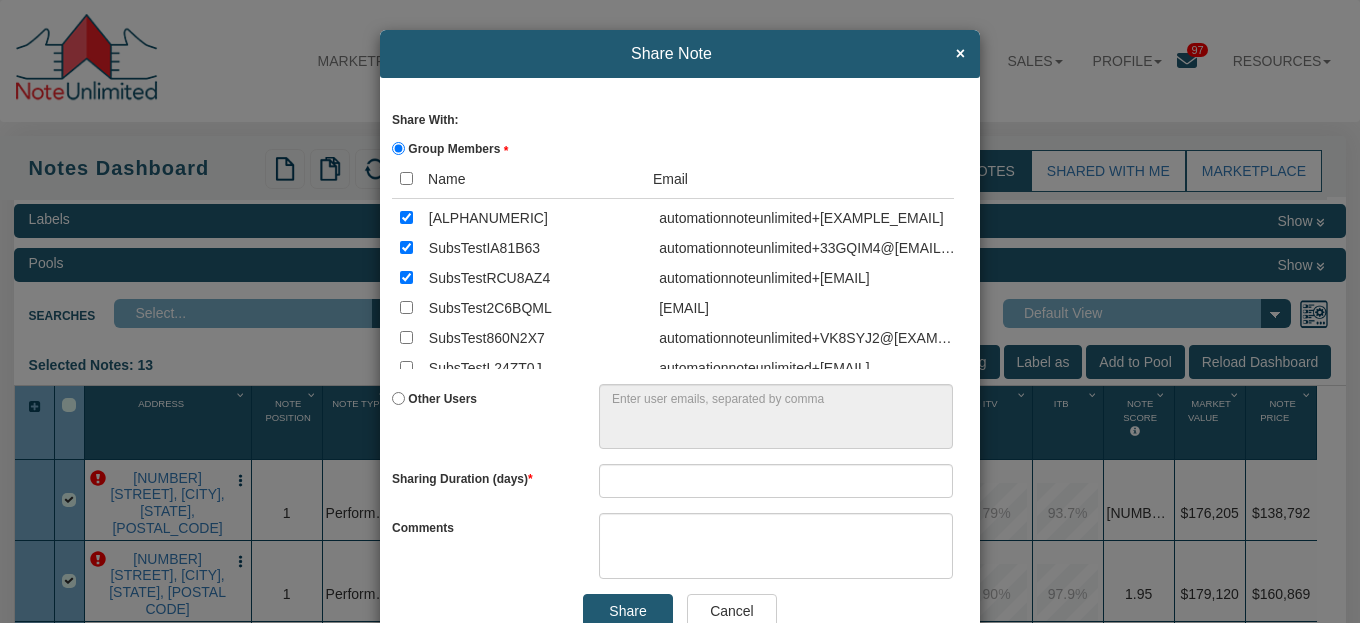 drag, startPoint x: 401, startPoint y: 306, endPoint x: 406, endPoint y: 334, distance: 28.442924 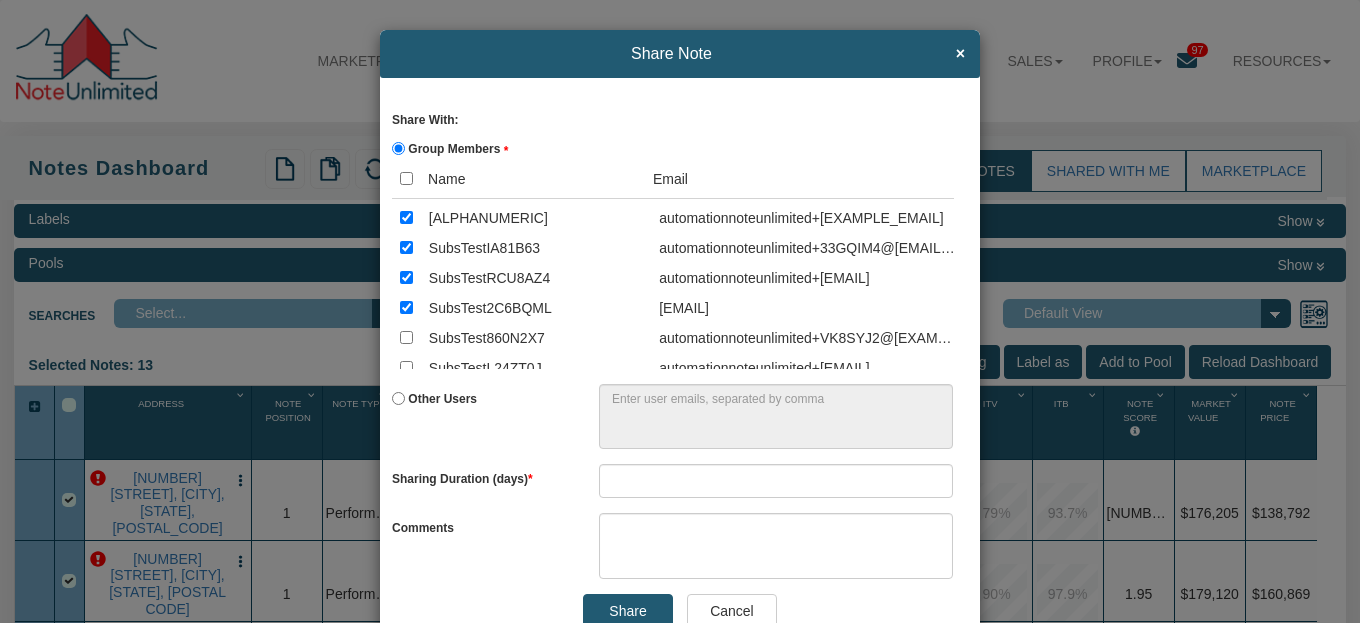 click at bounding box center (406, 337) 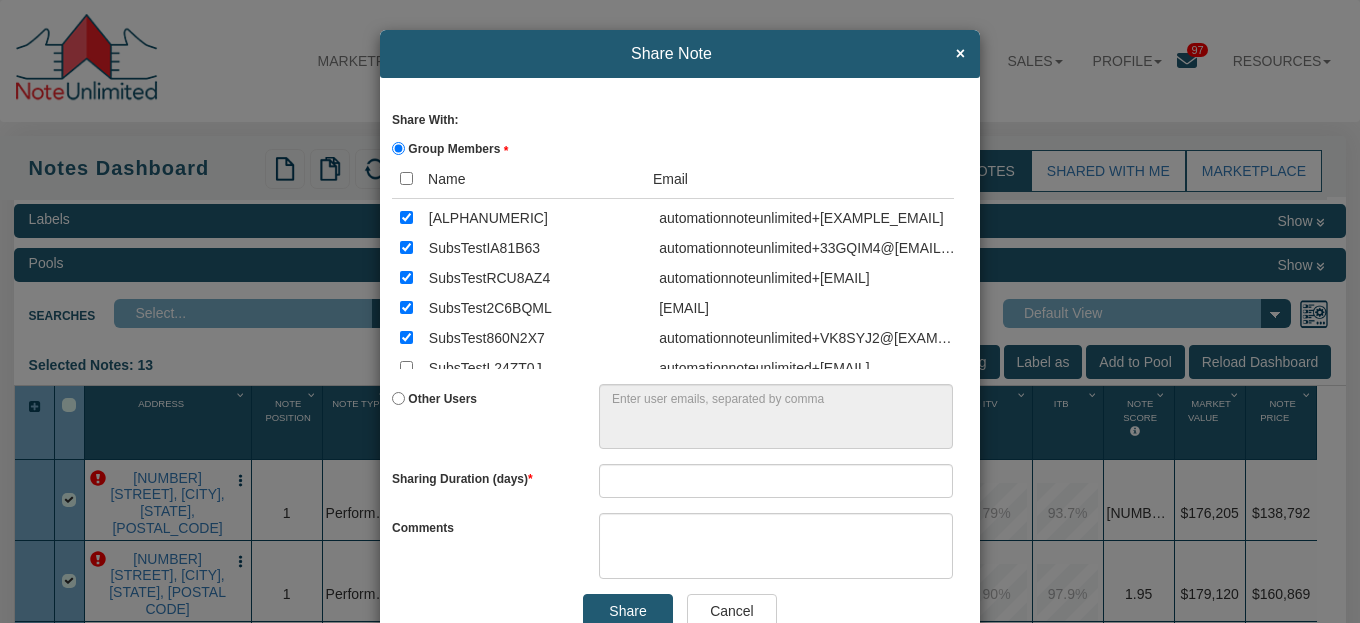 scroll, scrollTop: 240, scrollLeft: 0, axis: vertical 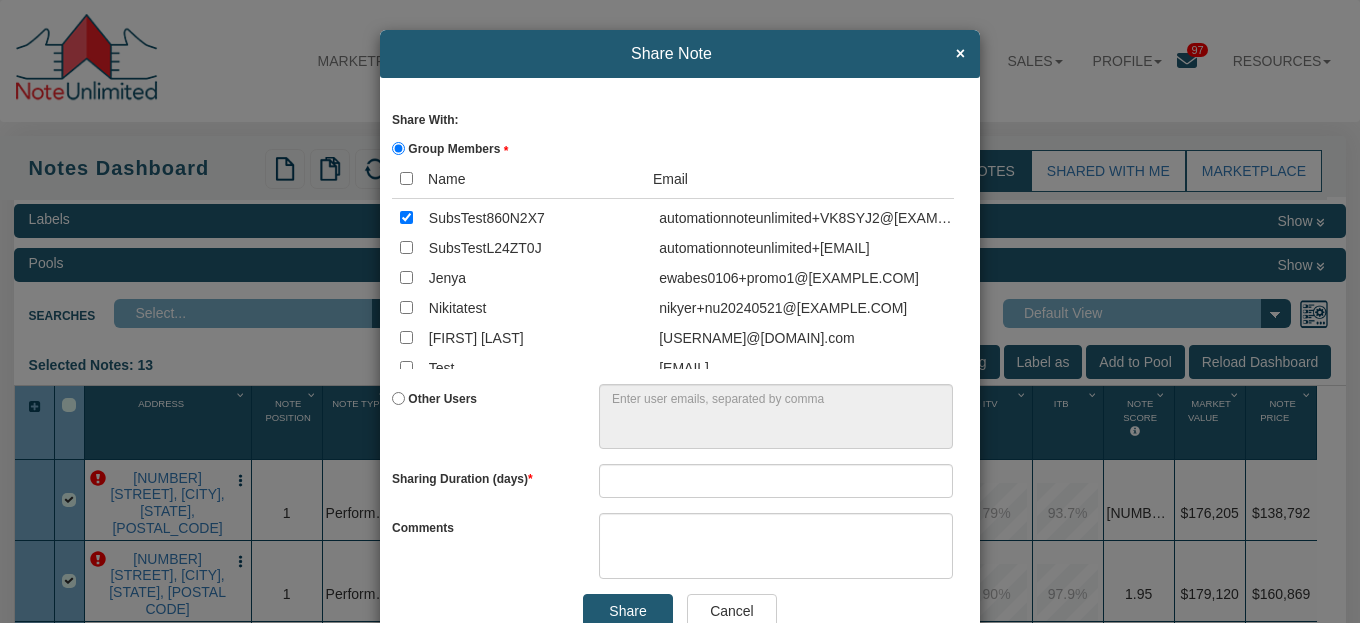 click at bounding box center (406, 247) 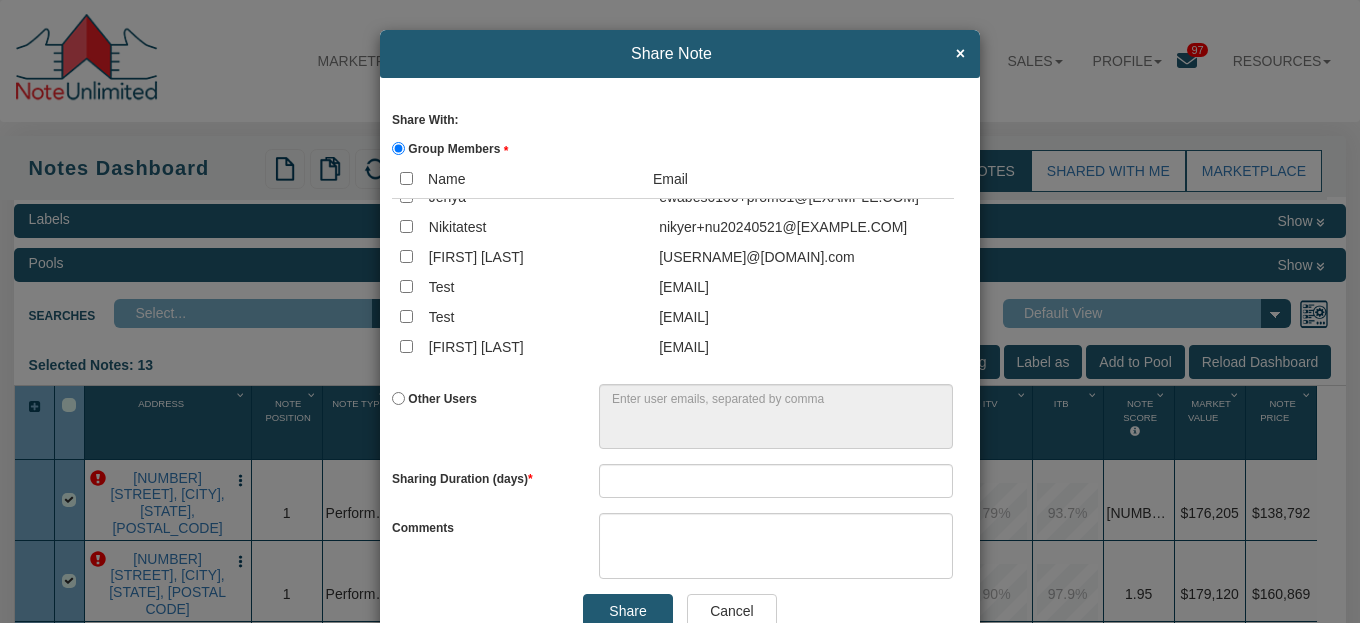 scroll, scrollTop: 360, scrollLeft: 0, axis: vertical 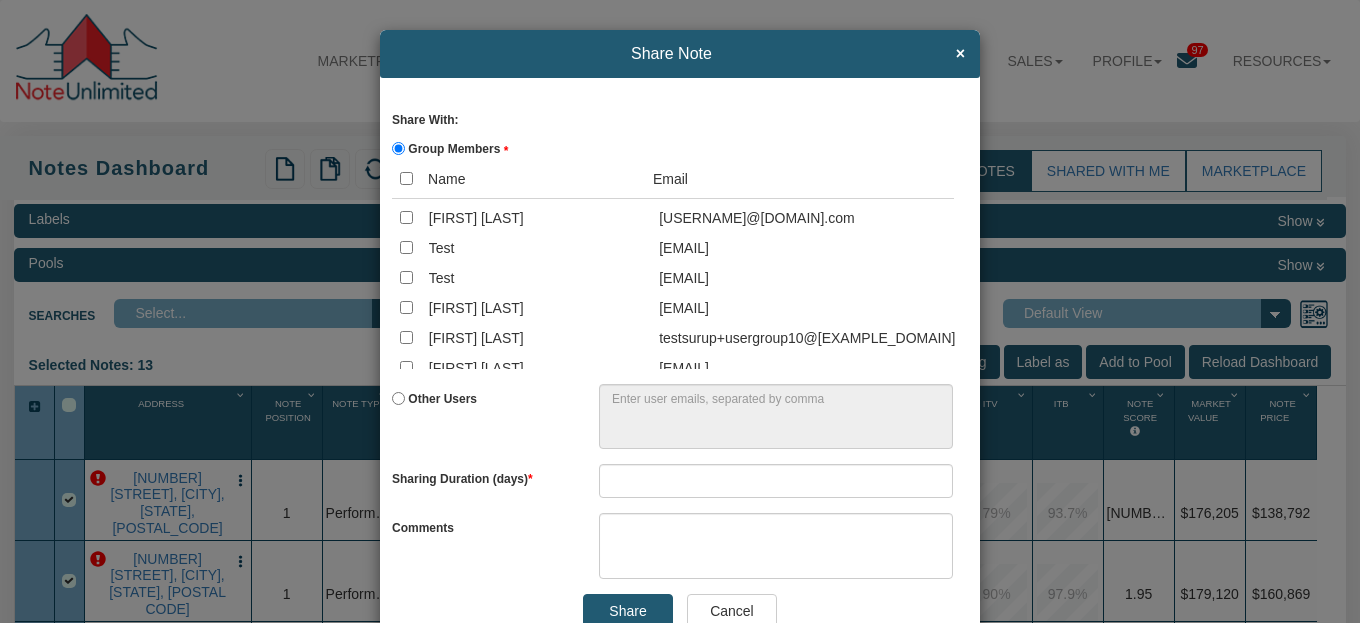 click at bounding box center (406, 247) 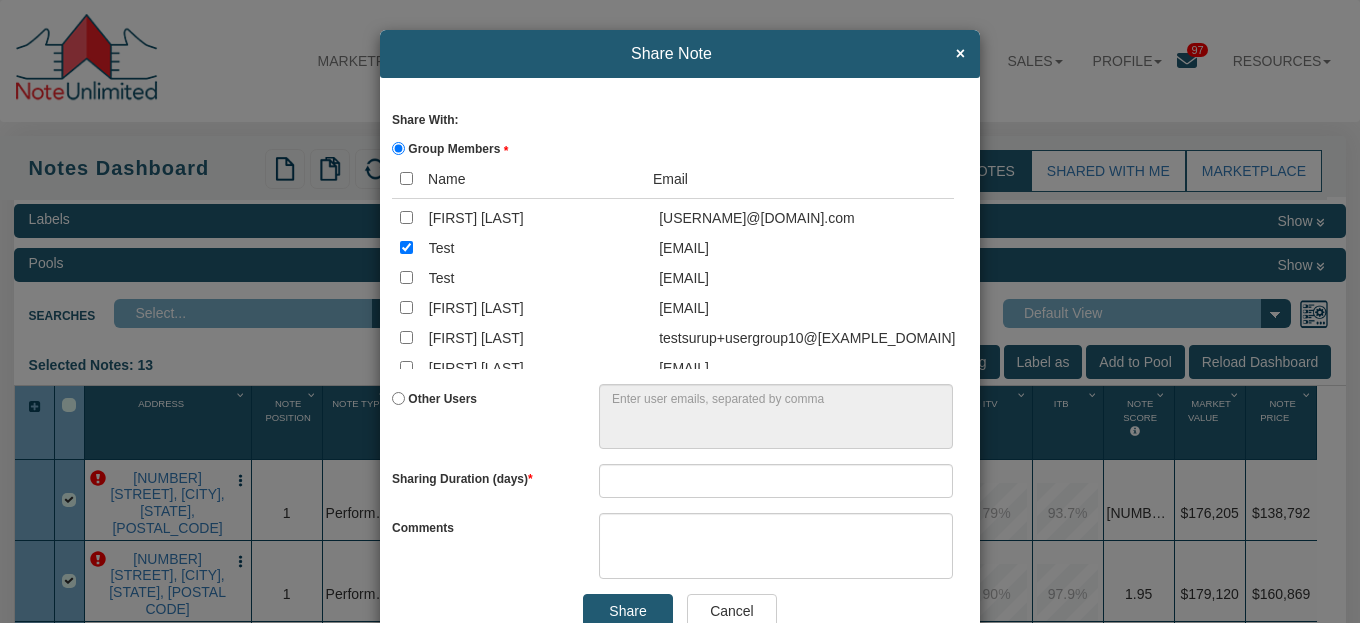 click at bounding box center (406, 277) 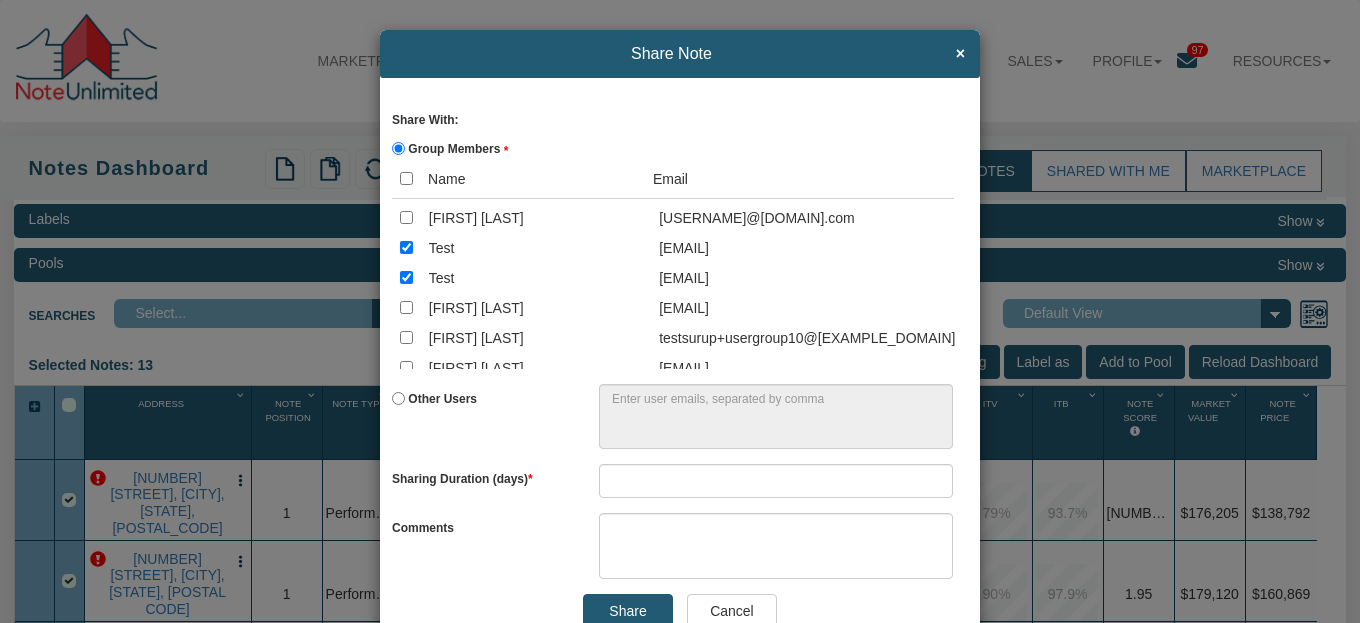 click at bounding box center (406, 307) 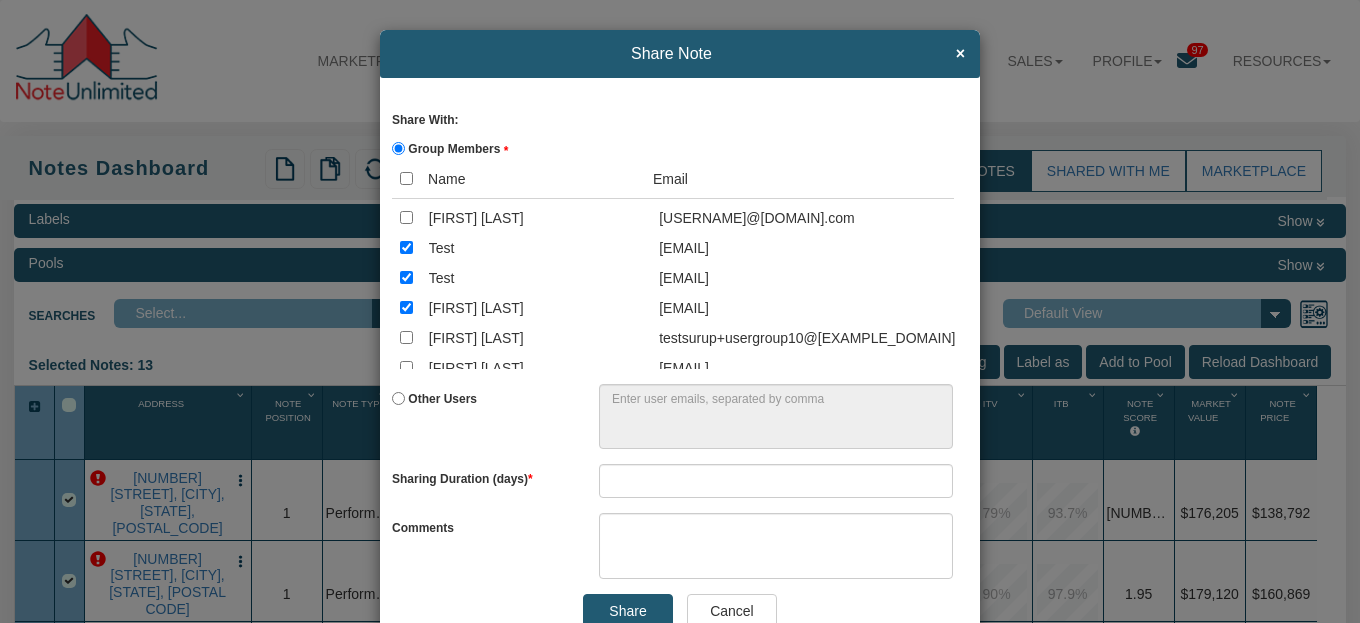 scroll, scrollTop: 370, scrollLeft: 0, axis: vertical 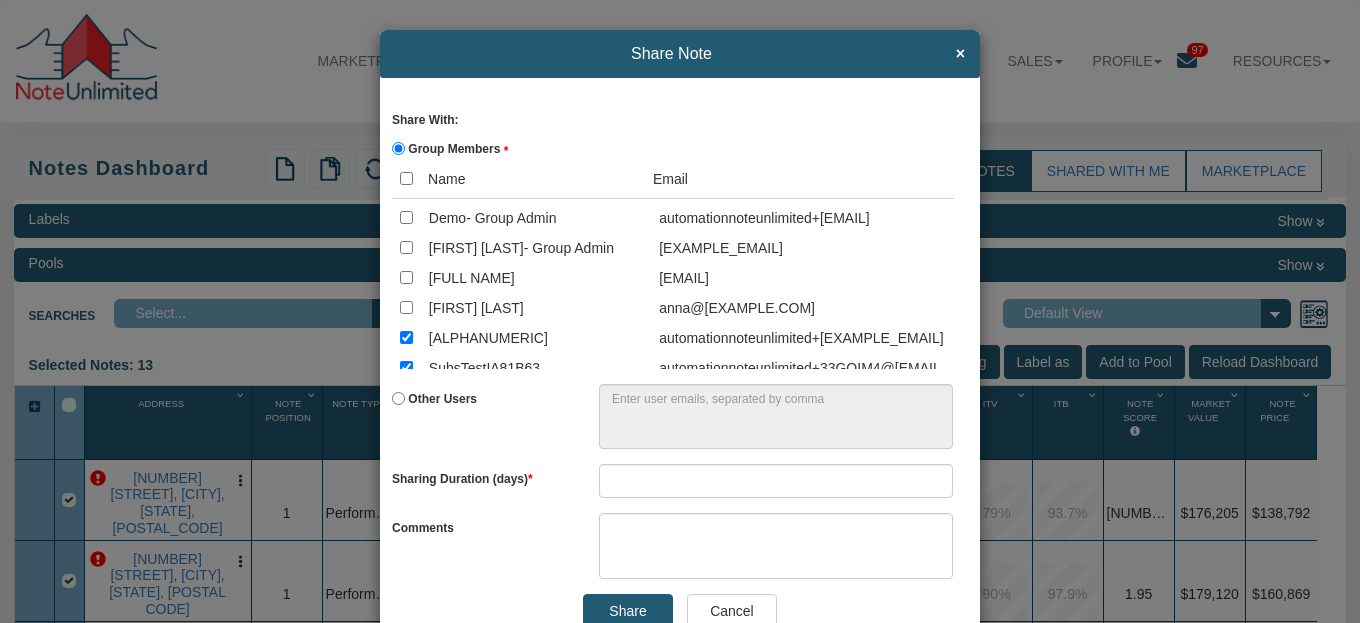 drag, startPoint x: 398, startPoint y: 221, endPoint x: 415, endPoint y: 220, distance: 17.029387 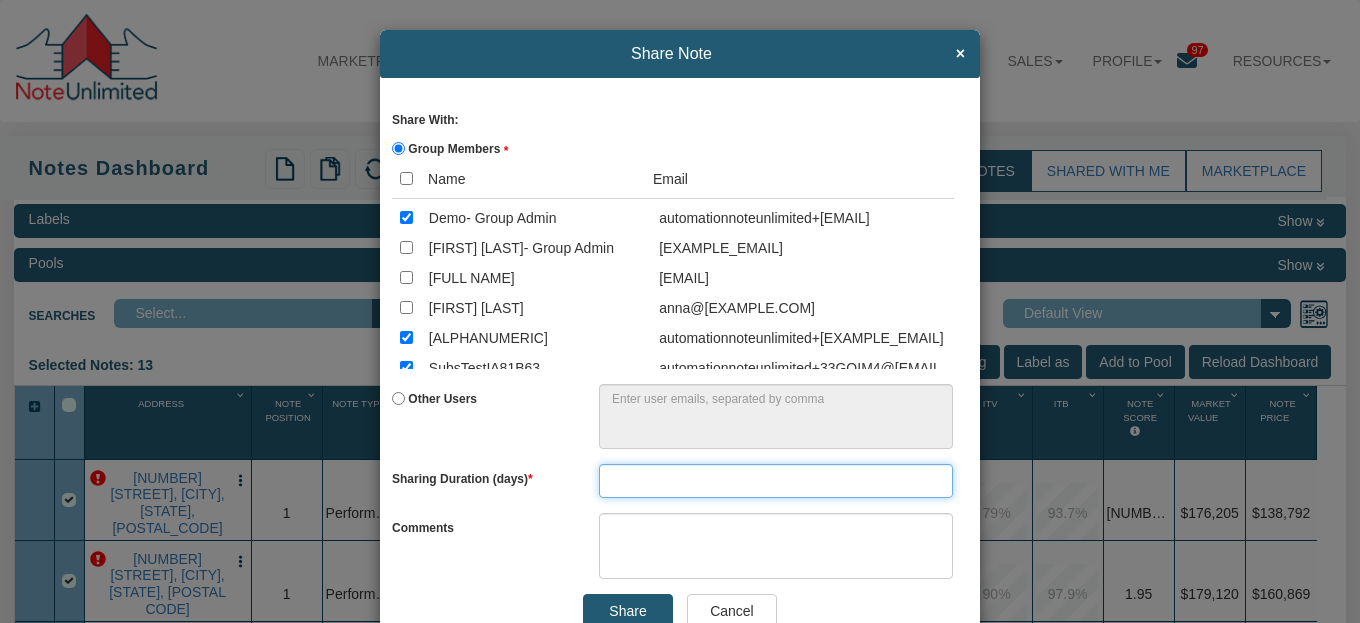 click at bounding box center [776, 481] 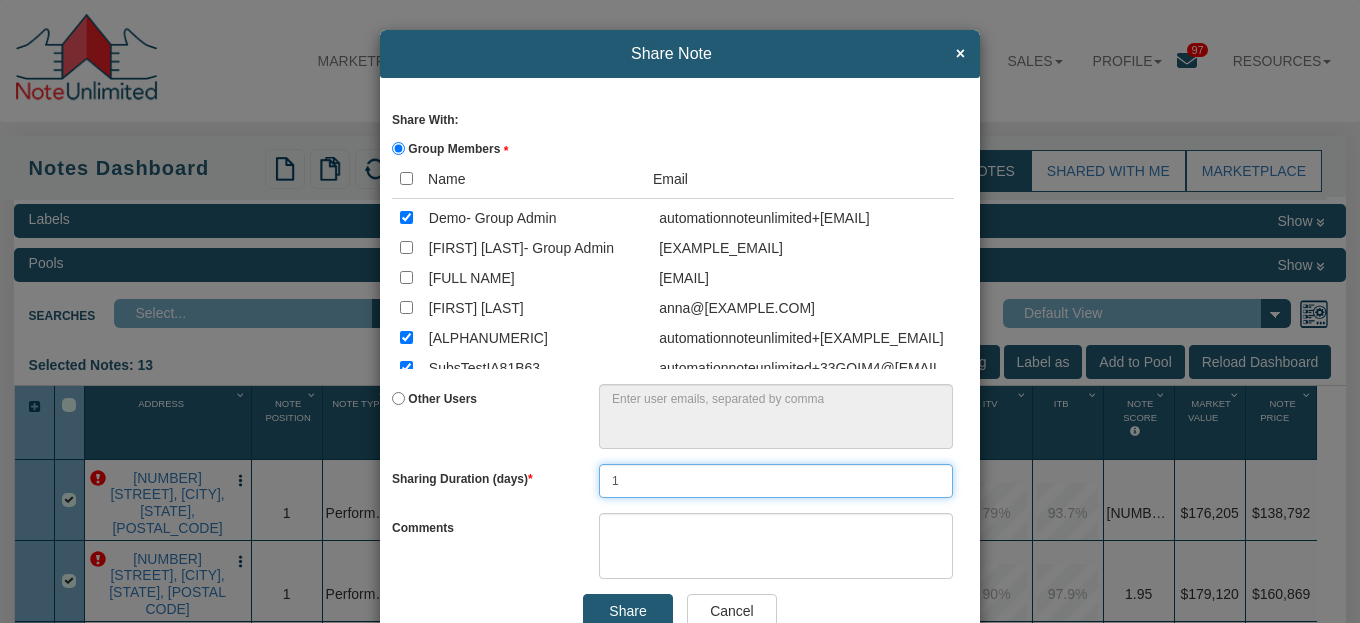 type on "1" 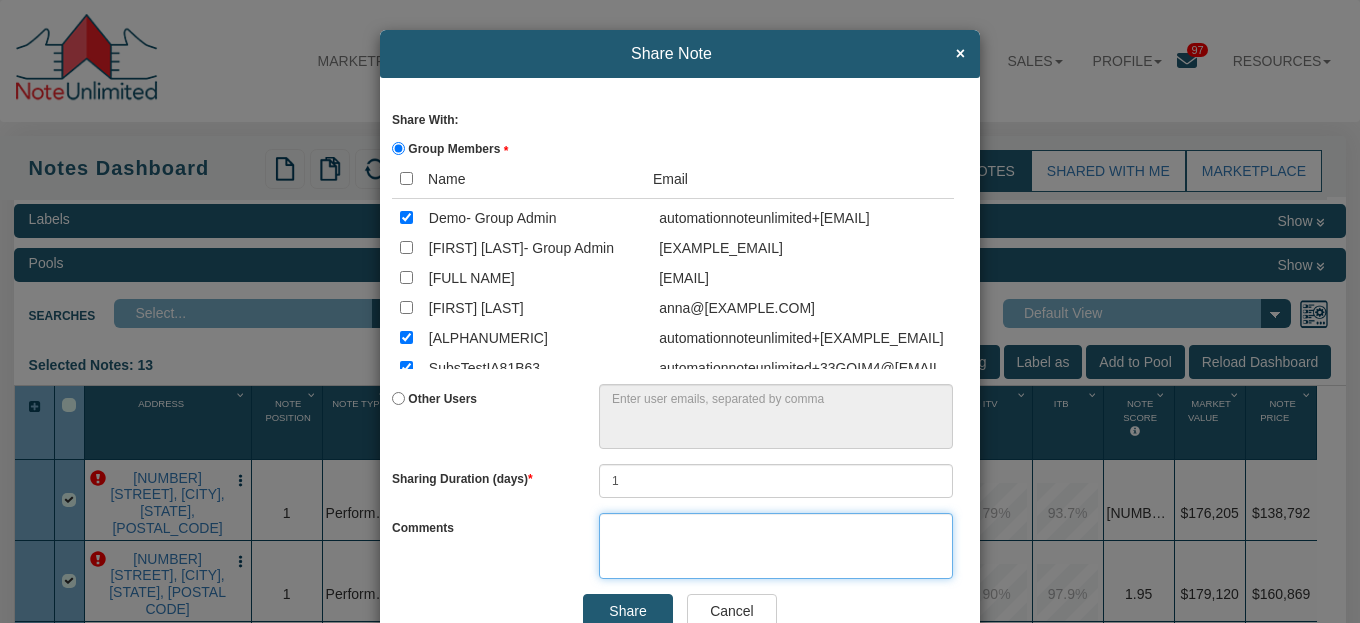 click at bounding box center [776, 545] 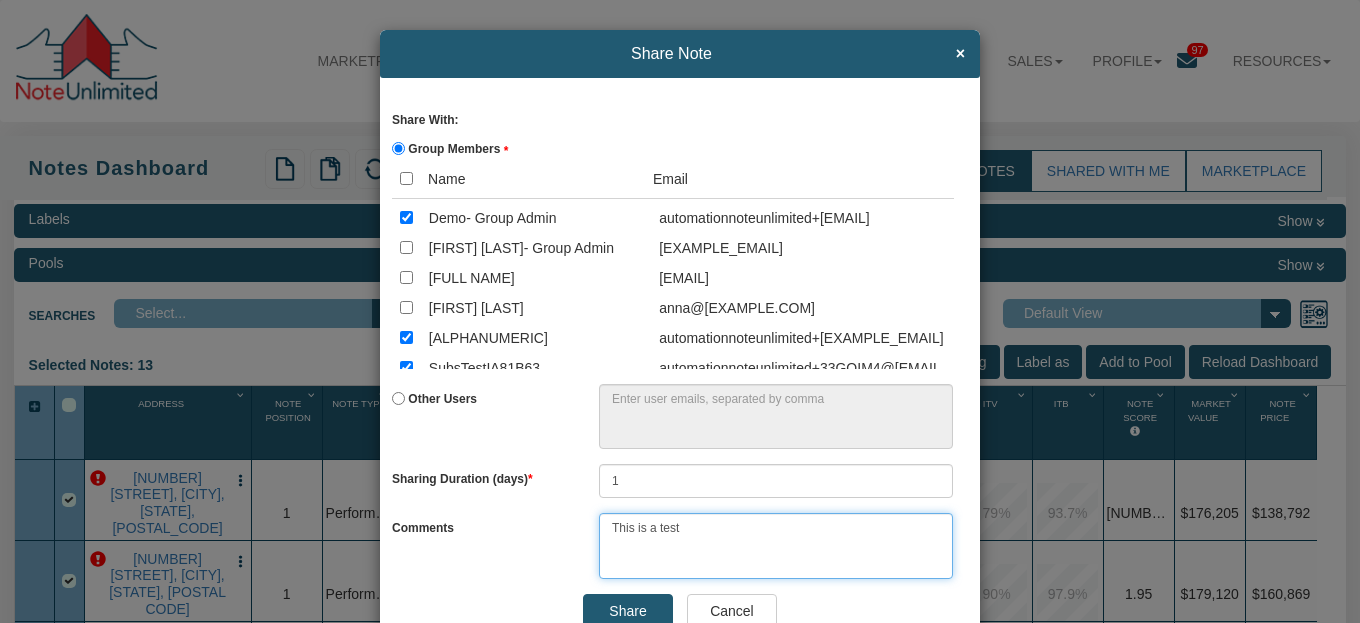 paste on "alter table shared_notes modify column comments varchar(4000);" 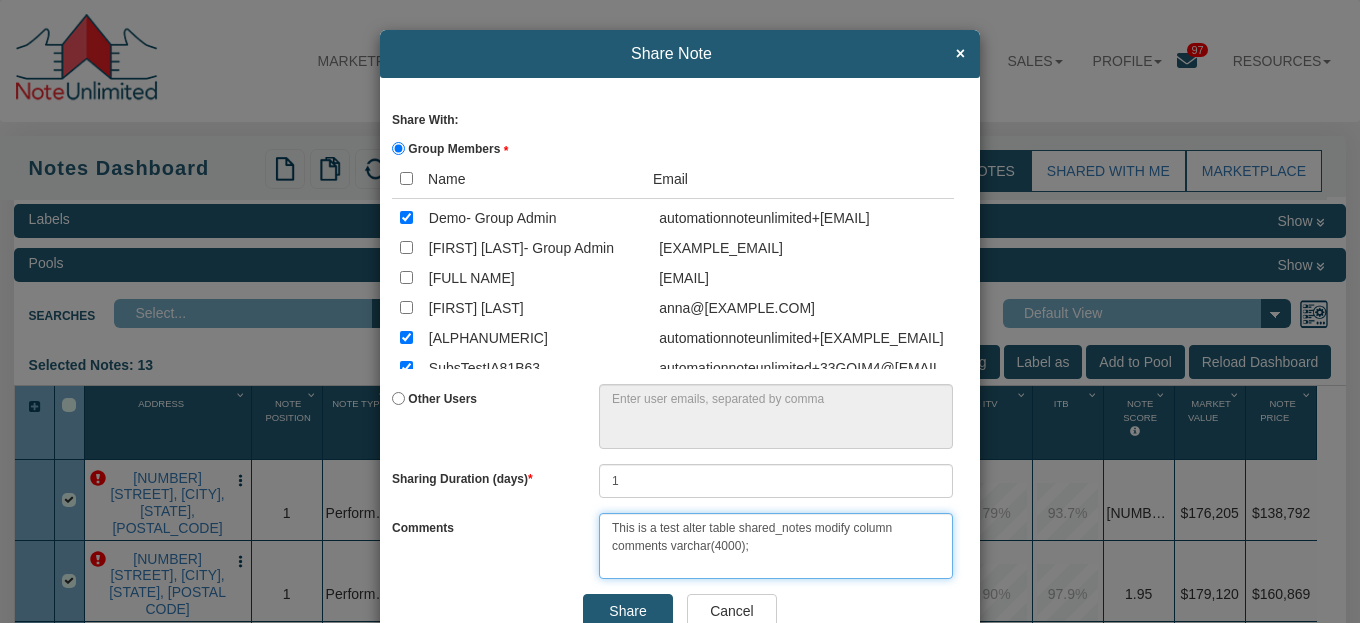drag, startPoint x: 757, startPoint y: 548, endPoint x: 675, endPoint y: 532, distance: 83.546394 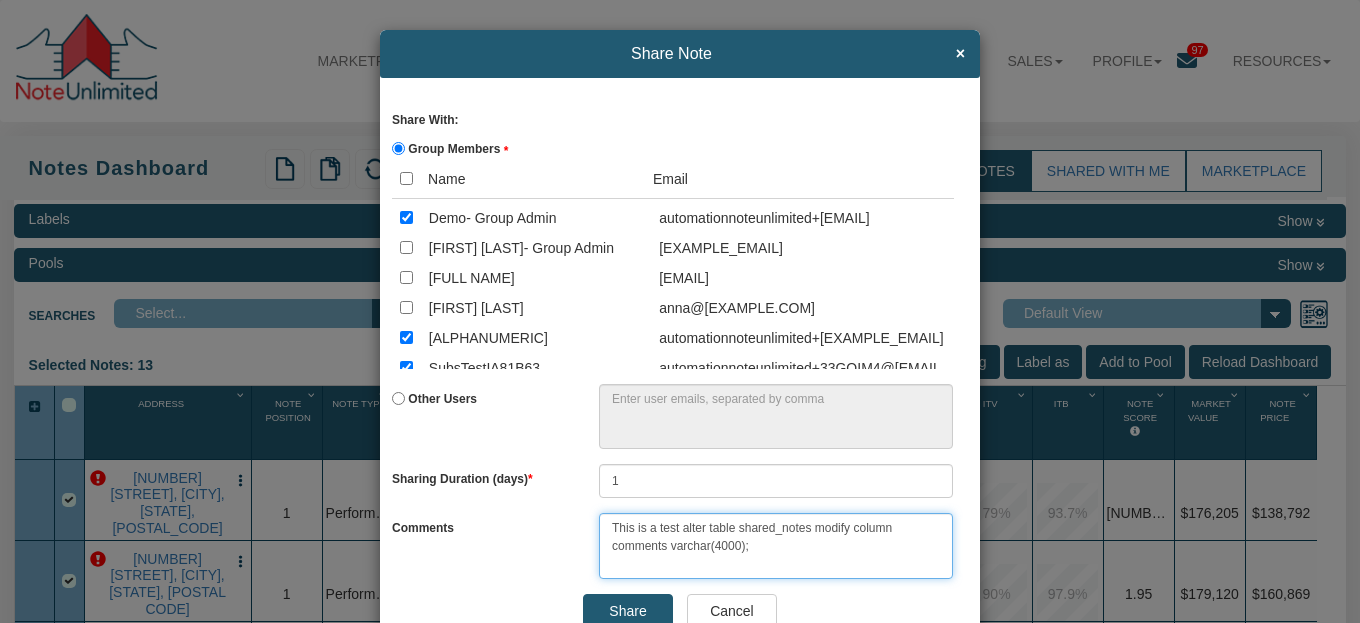 click on "This is a test alter table shared_notes modify column comments varchar(4000);" at bounding box center [776, 545] 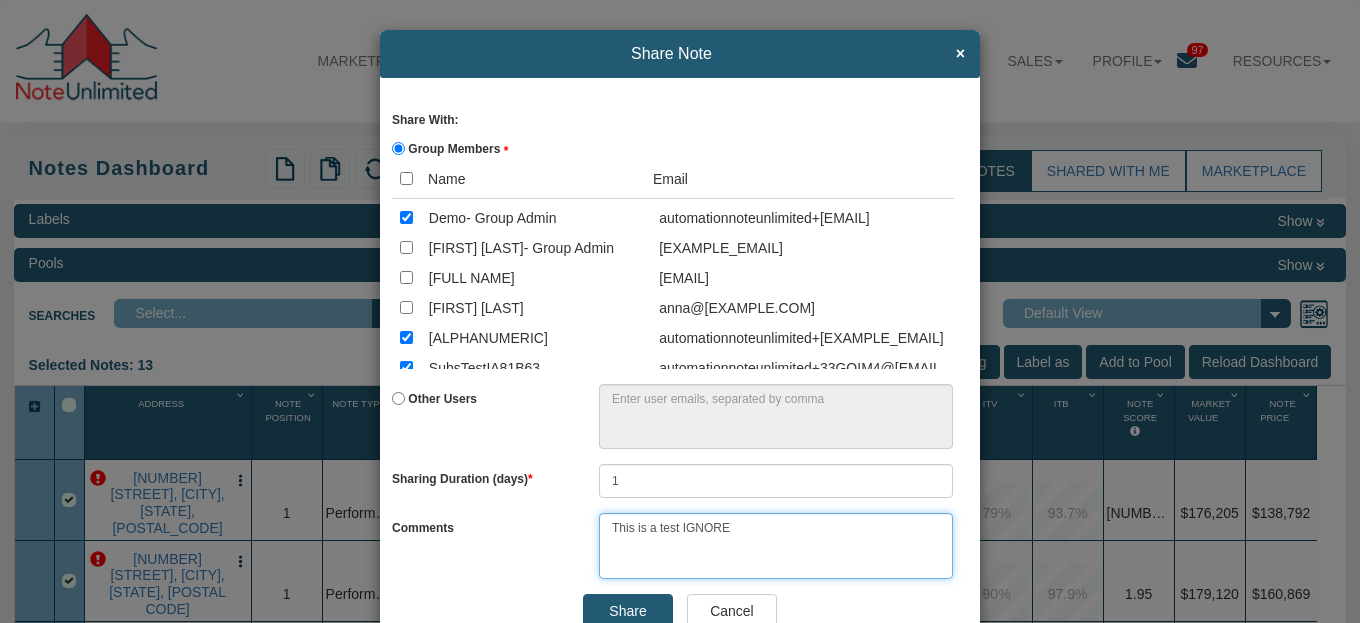paste on "RELEASE DATE: [DATE] [TIME] CT
Preview only. These are full term notes in IN. Good neighborhoods and 3-5 year pay history. A couple of notes have missed payments that were caught up. Strategy: Buy & hold or sell a partial. Check out the new Cash Flow feature in Financials to see interest income and timeline to recoup your investment. Click the documents link to review co" 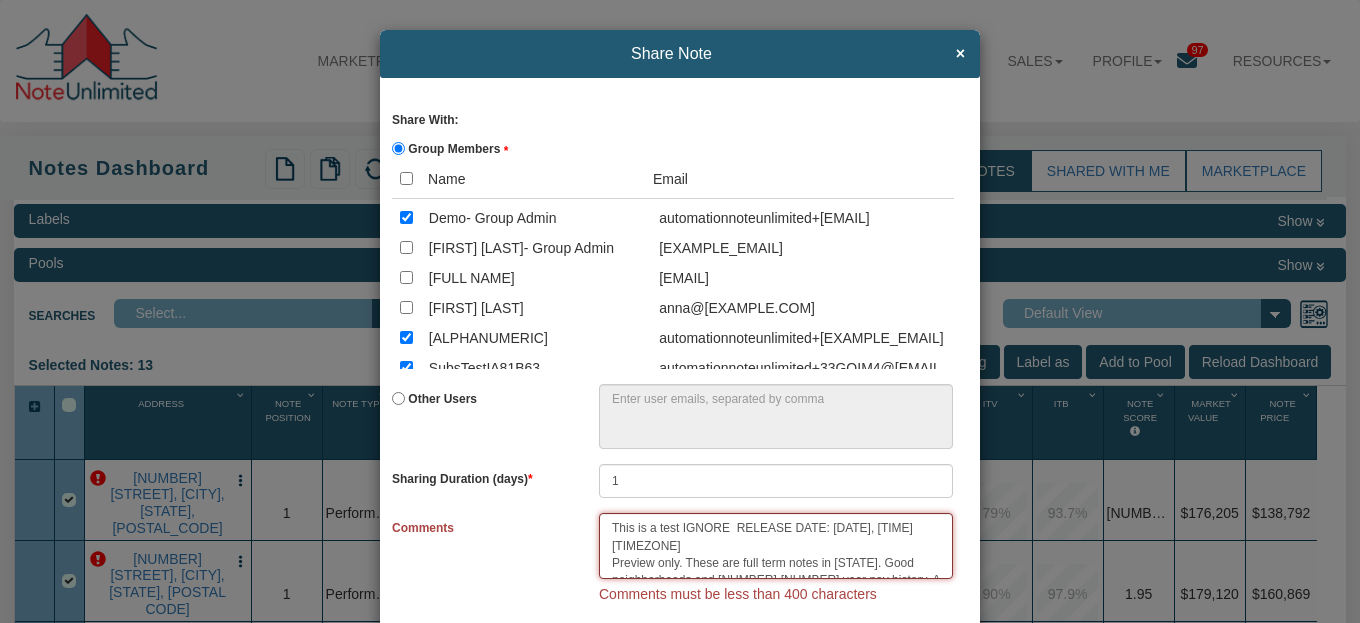 scroll, scrollTop: 95, scrollLeft: 0, axis: vertical 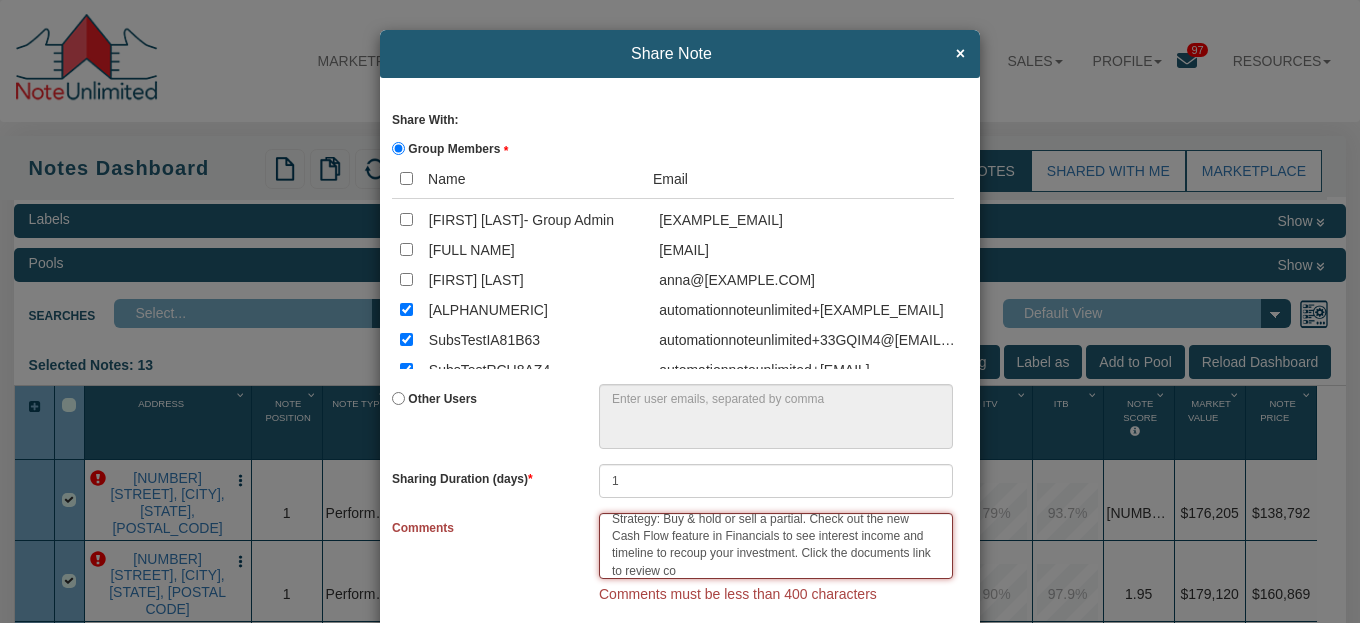 click on "This is a test IGNORE  RELEASE DATE: [DATE], [TIME] [TIMEZONE]
Preview only. These are full term notes in [STATE]. Good neighborhoods and [NUMBER]-[NUMBER] year pay history. A couple of notes have missed payments that were caught up. Strategy: Buy & hold or sell a partial. Check out the new Cash Flow feature in Financials to see interest income and timeline to recoup your investment. Click the documents link to review co" at bounding box center [776, 545] 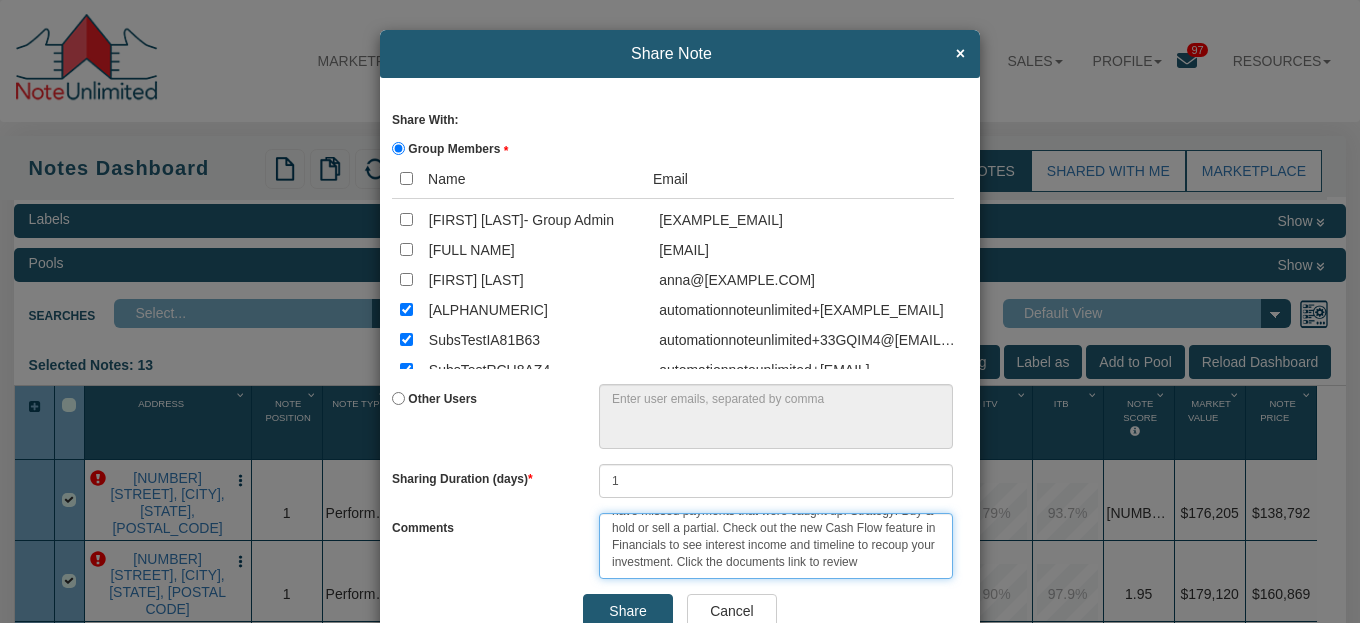 scroll, scrollTop: 86, scrollLeft: 0, axis: vertical 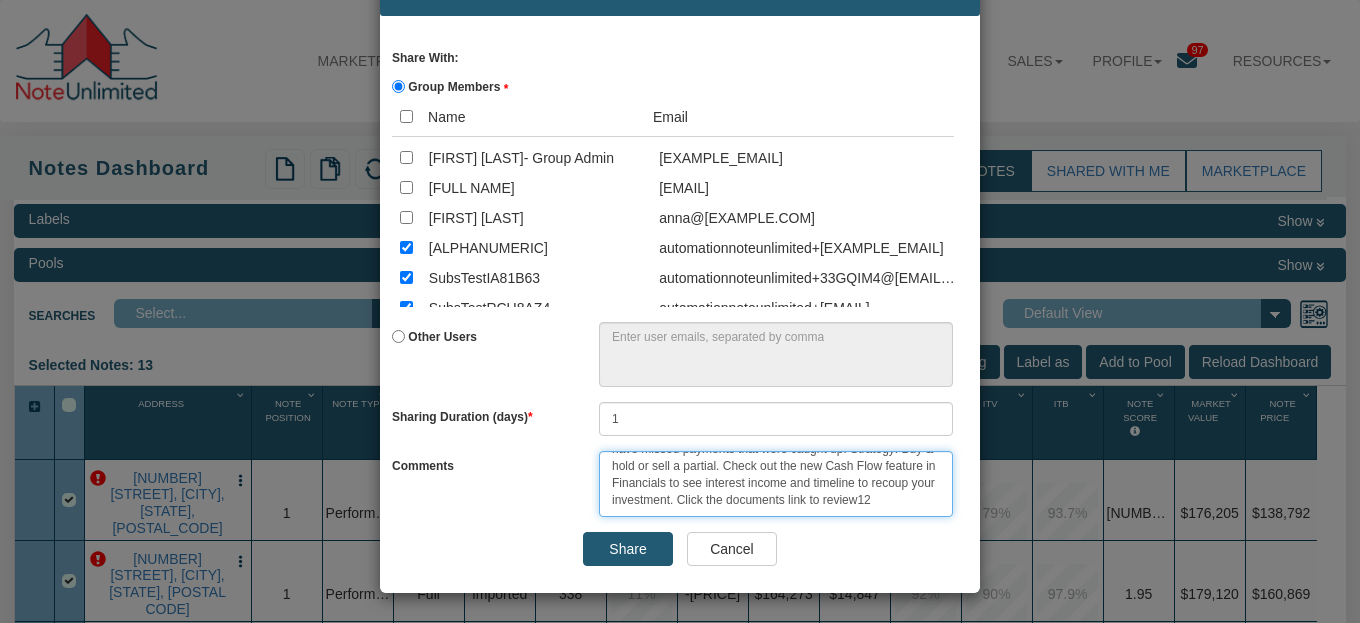 type on "This is a test IGNORE  RELEASE DATE: [DATE] [TIME] [TIMEZONE]
Preview only. These are full term notes in [STATE]. Good neighborhoods and 3-5 year pay history. A couple of notes have missed payments that were caught up. Strategy: Buy & hold or sell a partial. Check out the new Cash Flow feature in Financials to see interest income and timeline to recoup your investment. Click the documents link to review12" 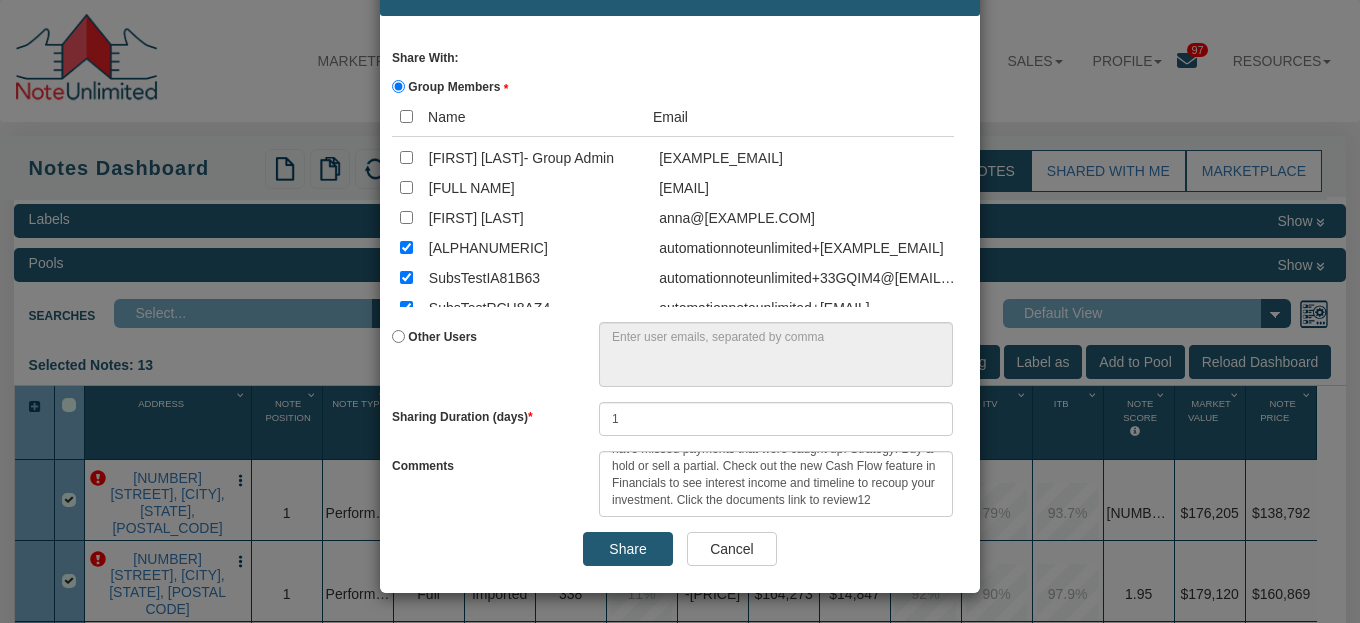 click on "Share" at bounding box center [628, 549] 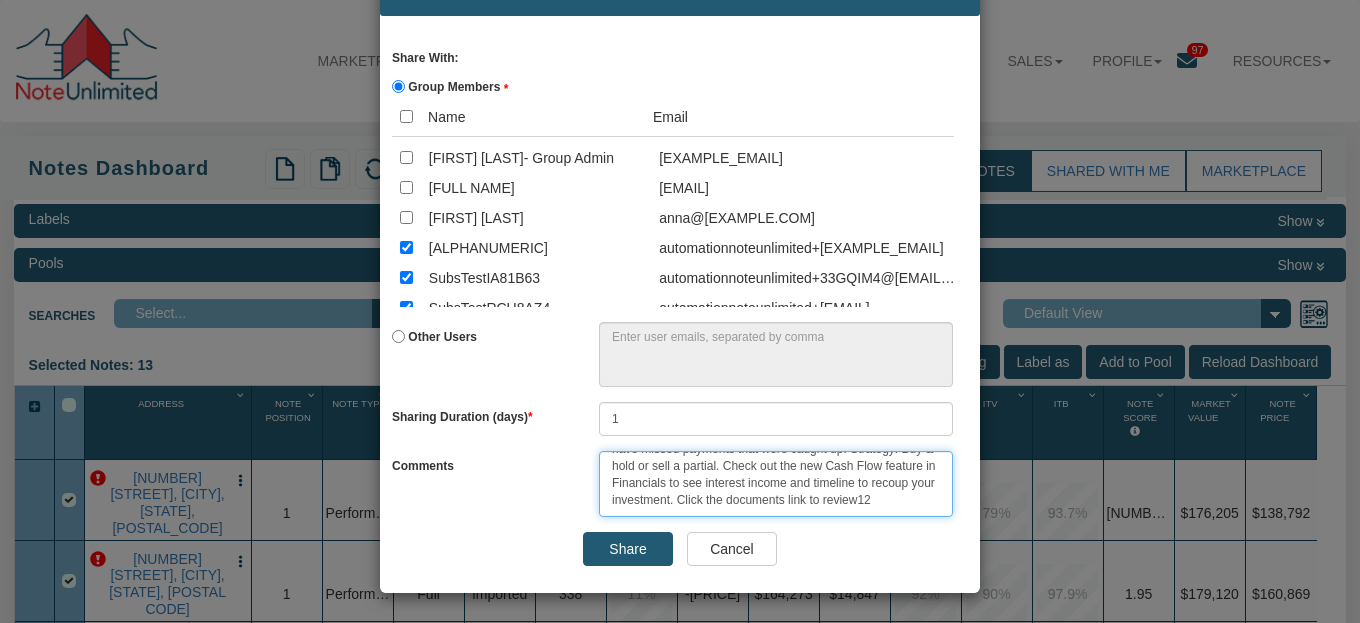scroll, scrollTop: 0, scrollLeft: 0, axis: both 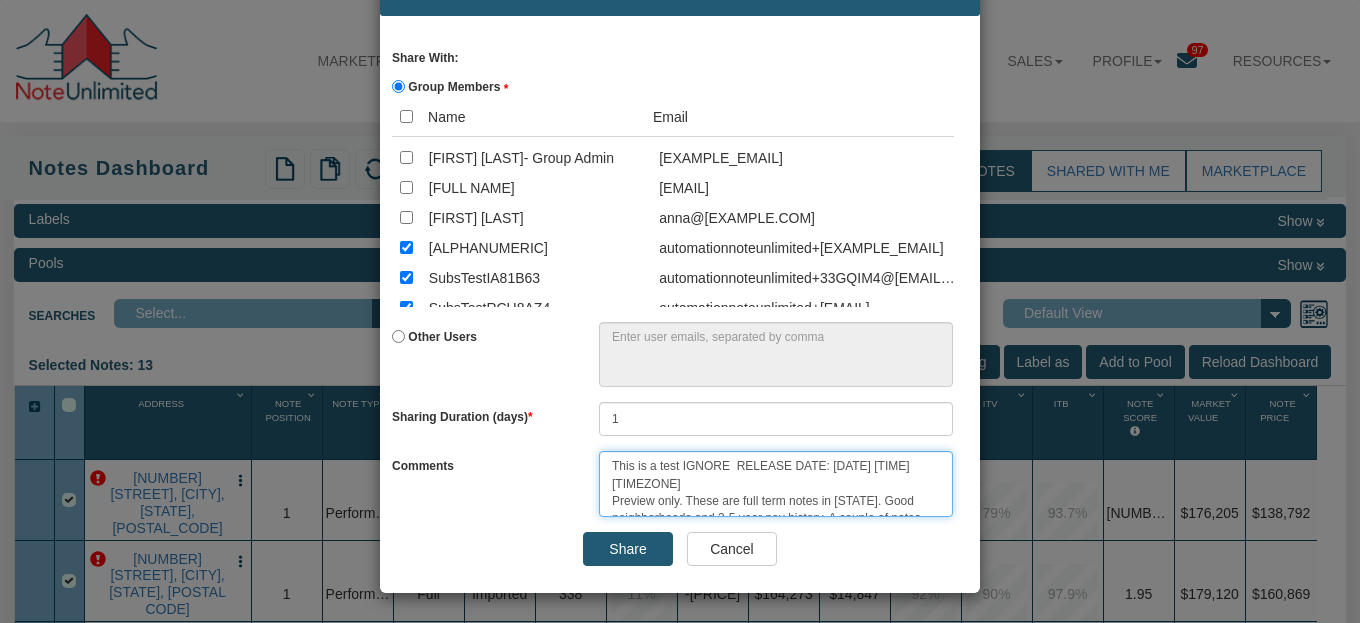drag, startPoint x: 767, startPoint y: 508, endPoint x: 561, endPoint y: 422, distance: 223.23082 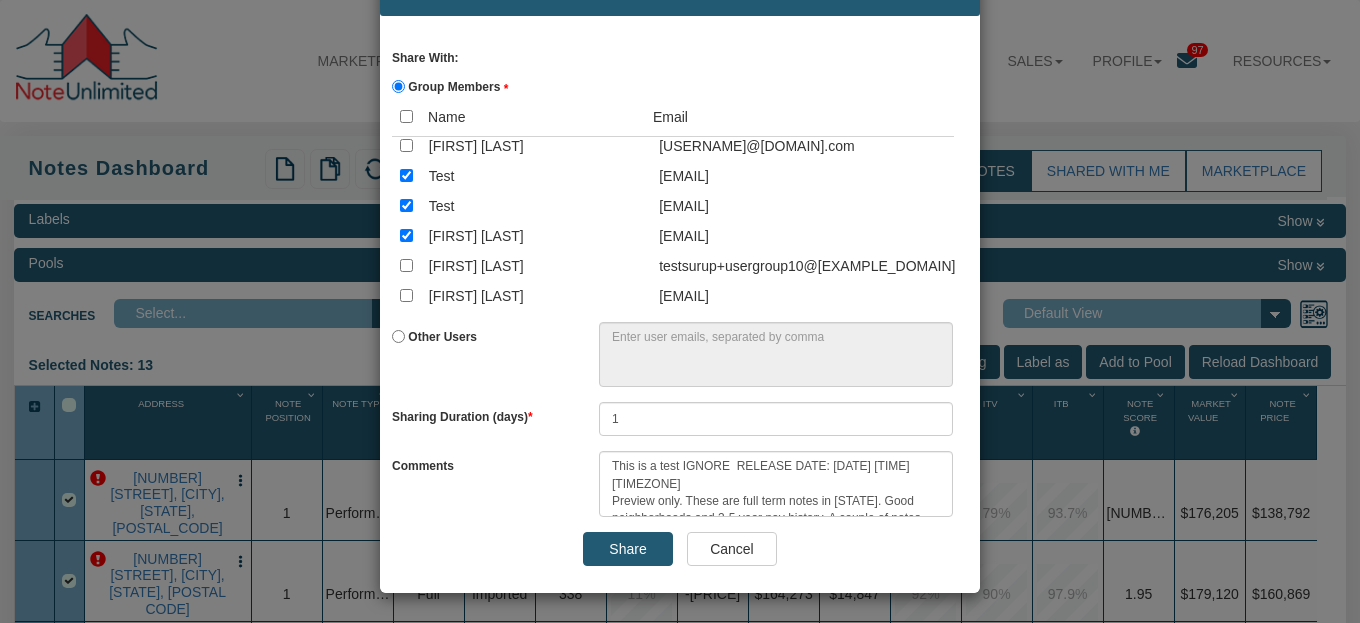 scroll, scrollTop: 0, scrollLeft: 0, axis: both 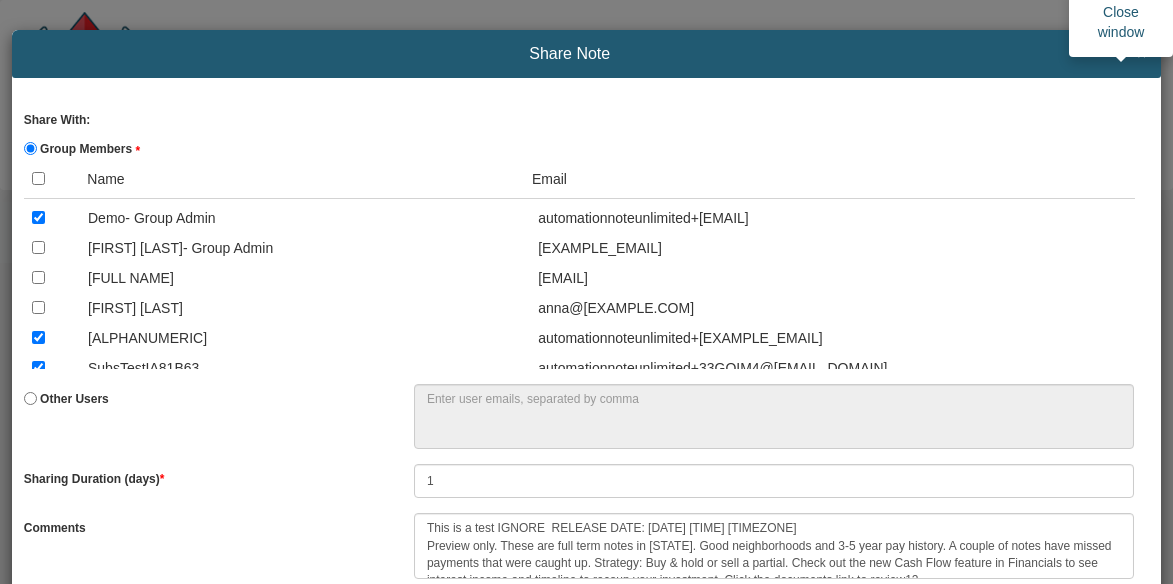 click on "×" at bounding box center [1141, 54] 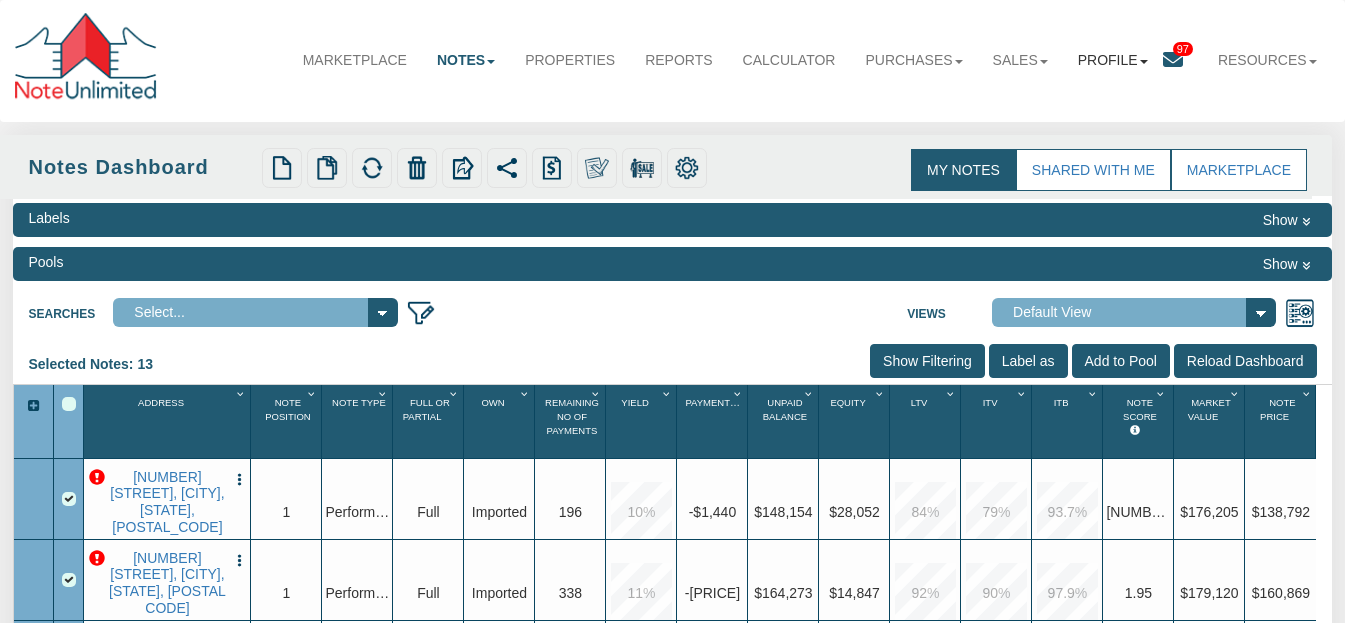 click at bounding box center [1144, 62] 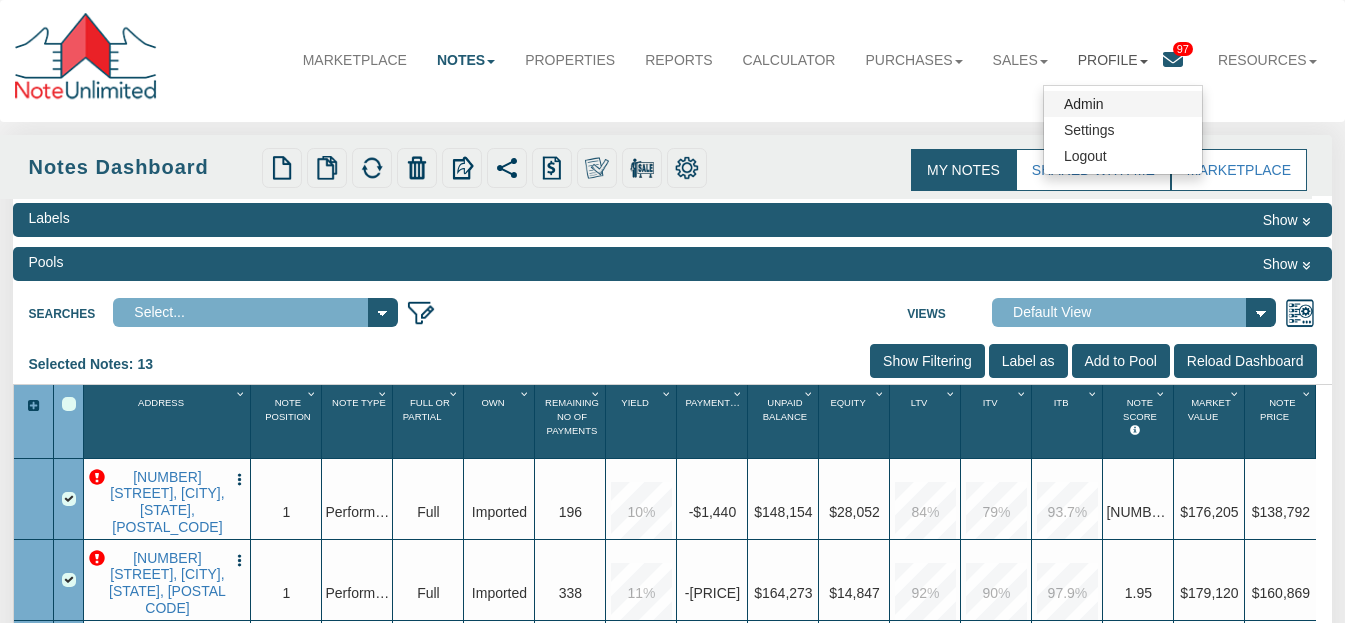 click on "Admin" at bounding box center (1123, 104) 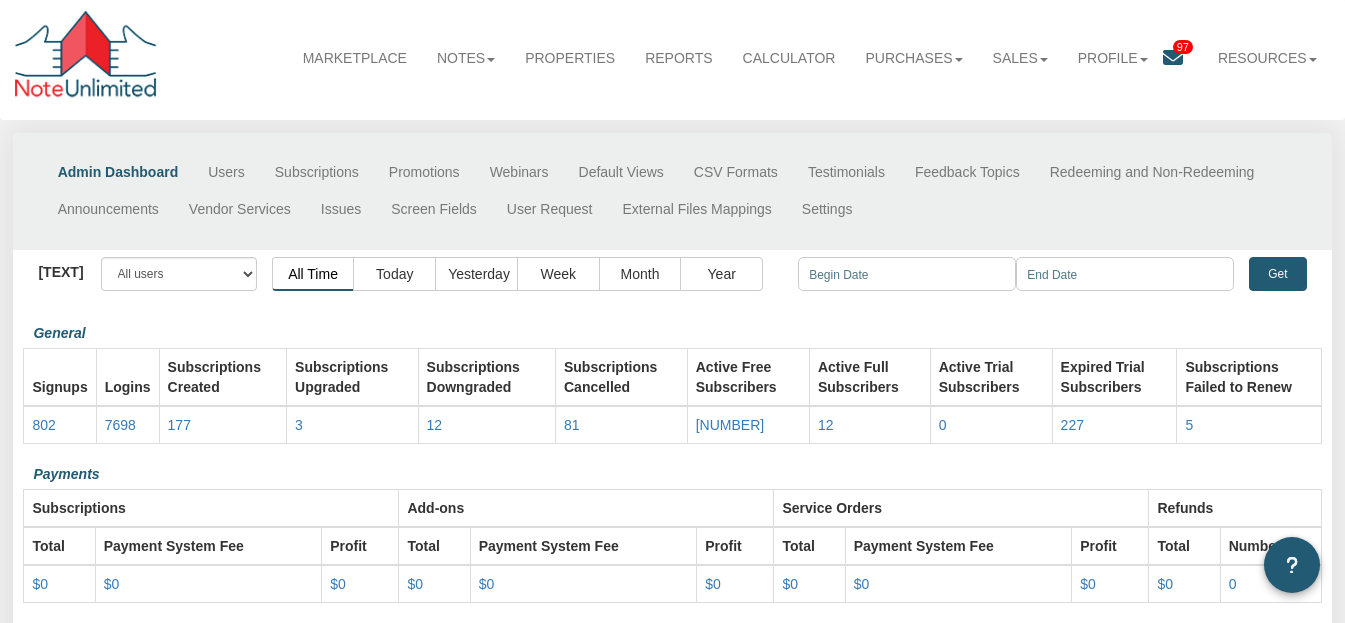 scroll, scrollTop: 0, scrollLeft: 0, axis: both 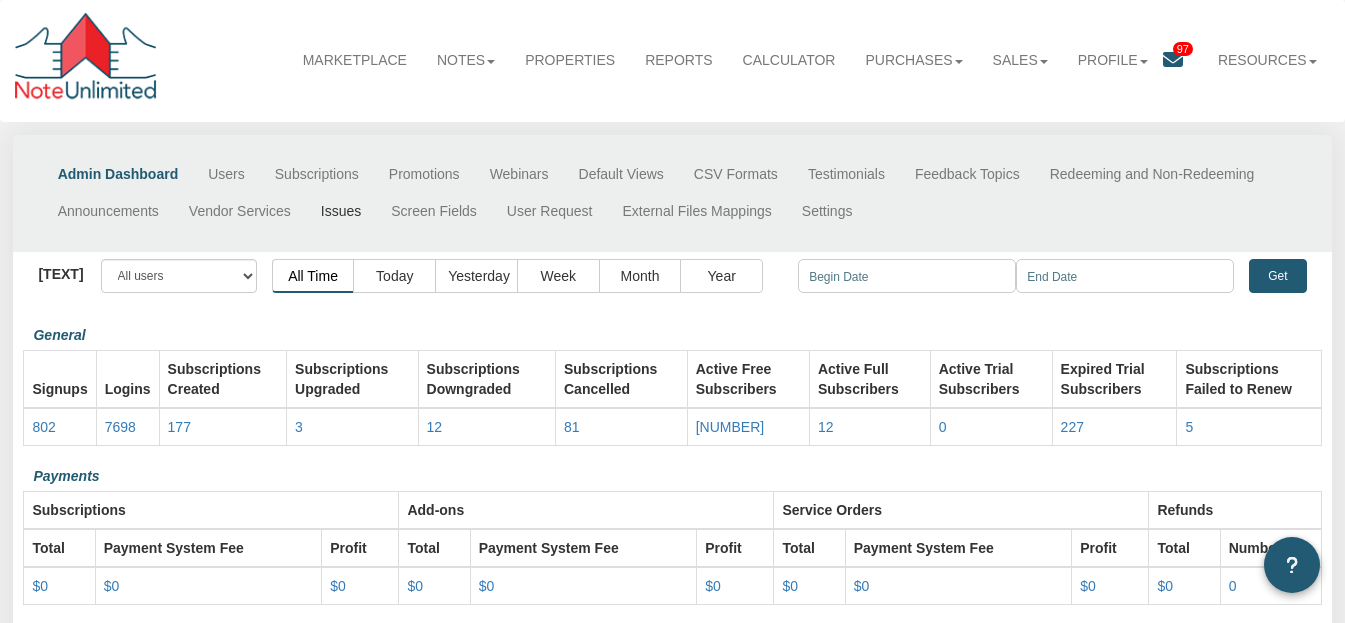 click on "Issues" at bounding box center (341, 214) 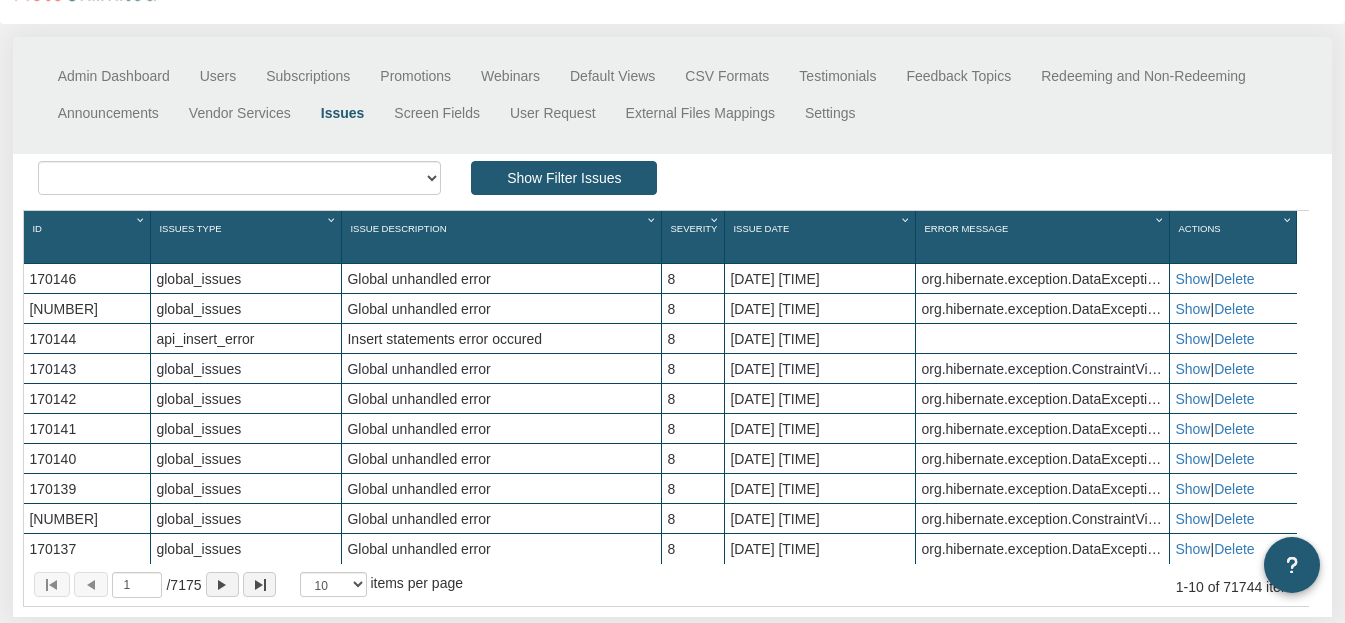 scroll, scrollTop: 150, scrollLeft: 0, axis: vertical 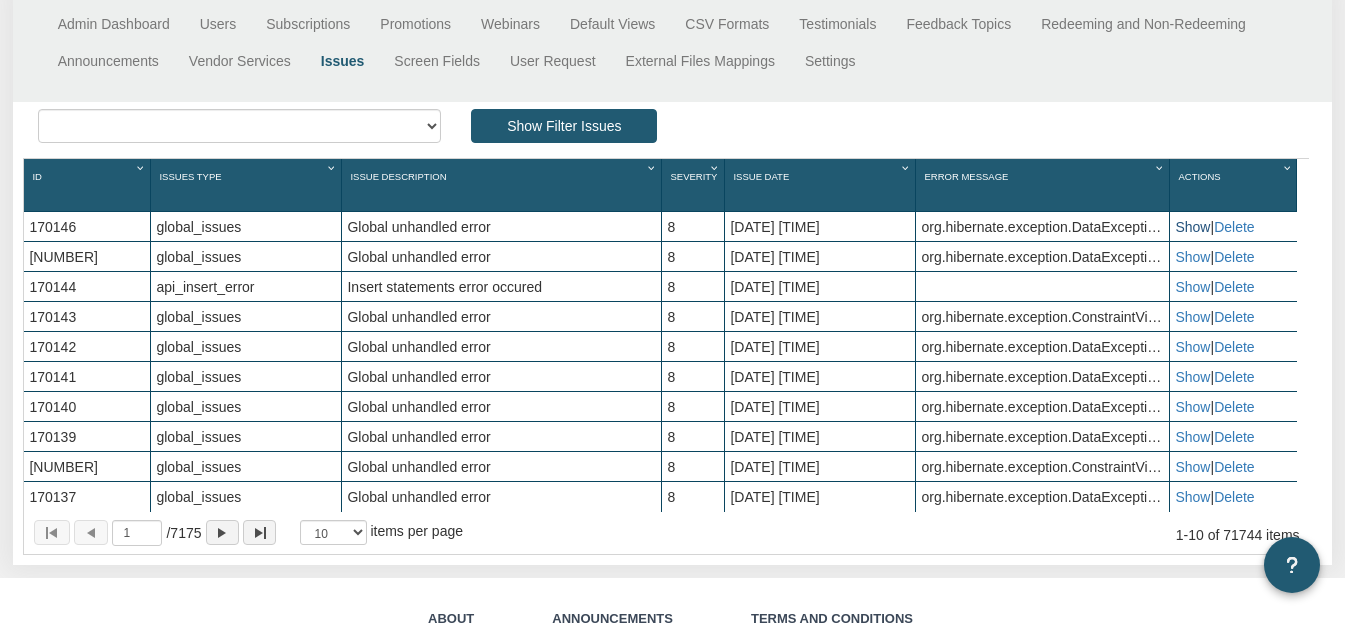 click on "Show" at bounding box center [1192, 227] 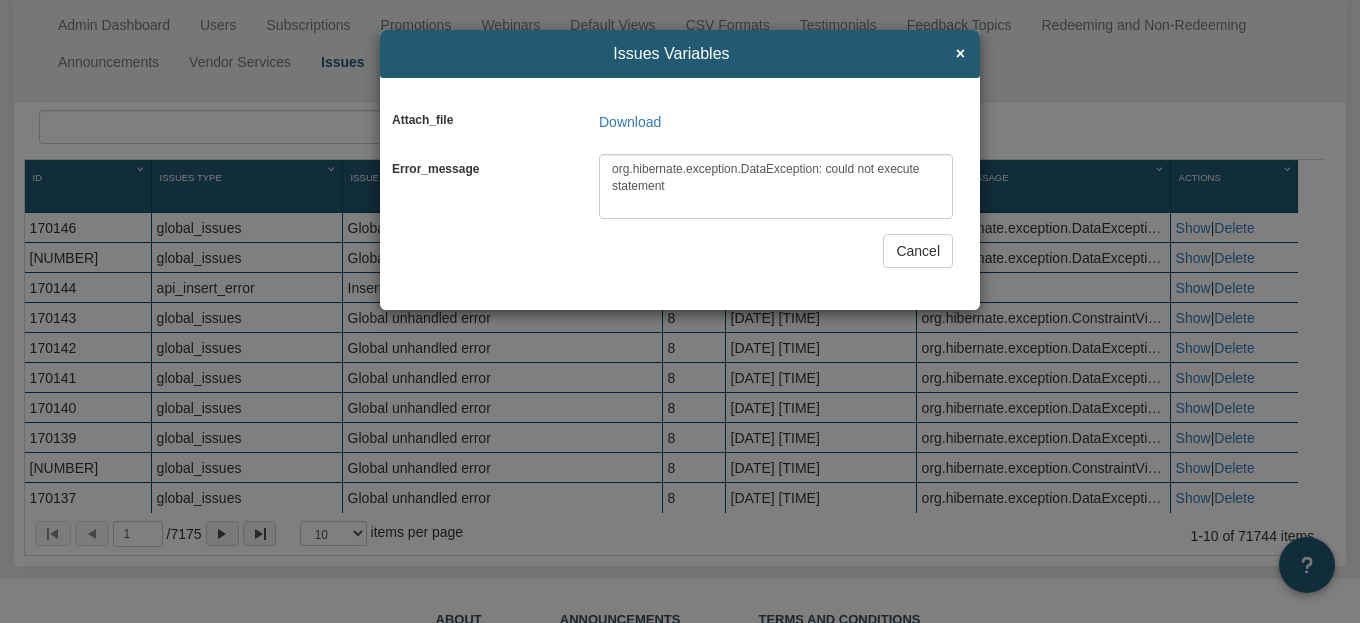 click on "Cancel" at bounding box center (918, 251) 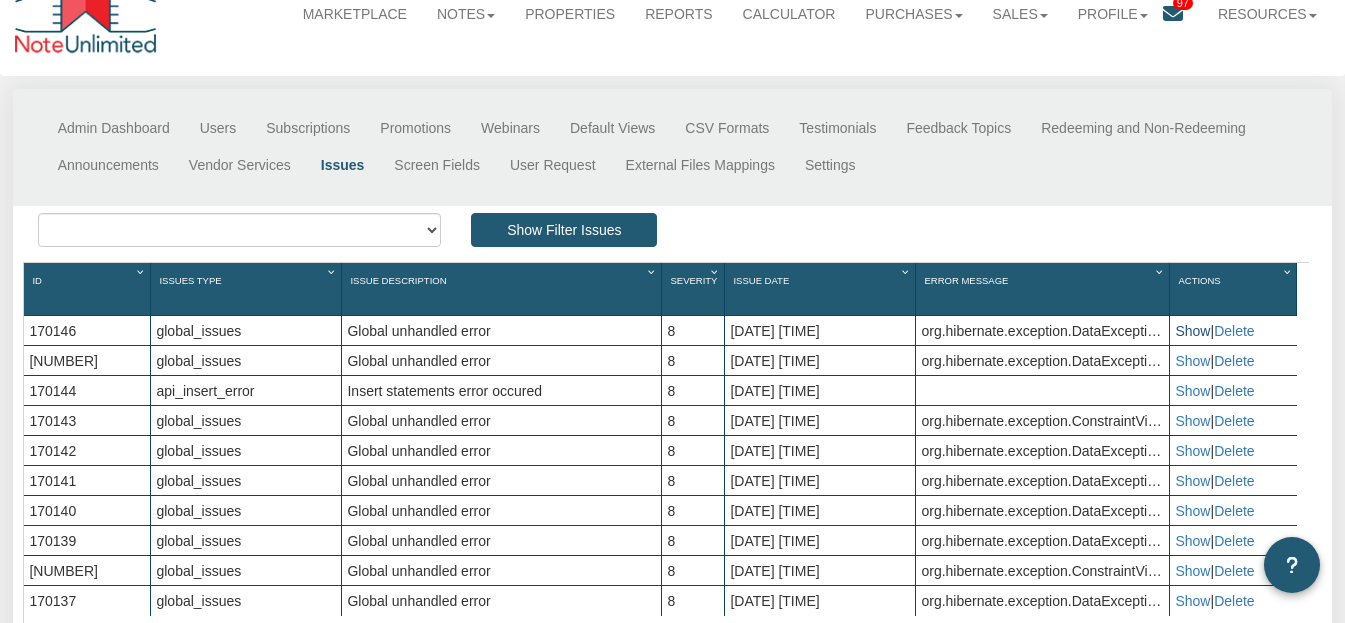 scroll, scrollTop: 120, scrollLeft: 0, axis: vertical 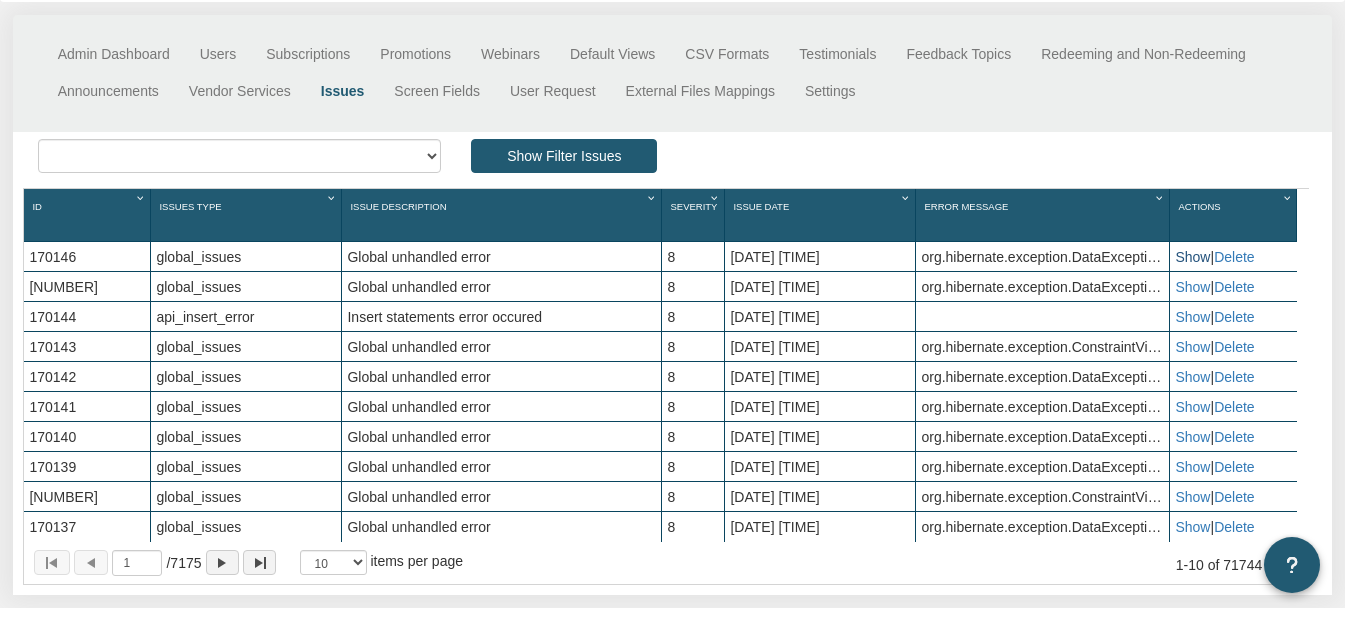 click on "Show" at bounding box center (1192, 257) 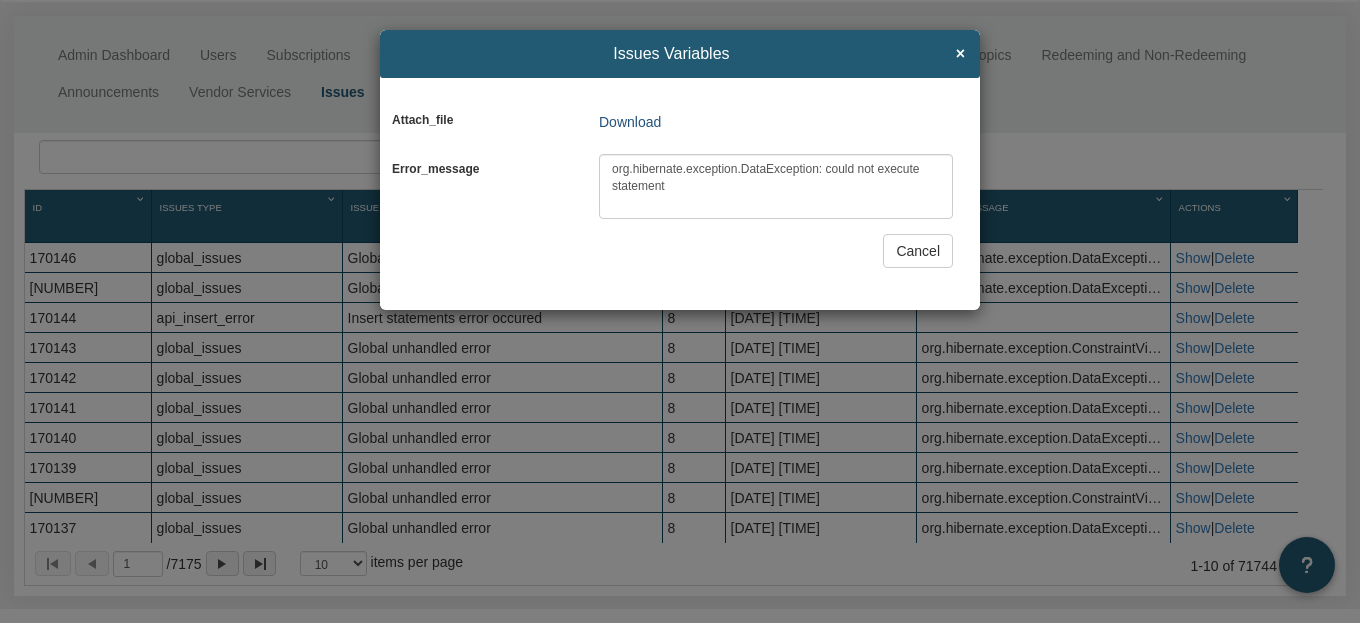 click on "Download" at bounding box center (630, 122) 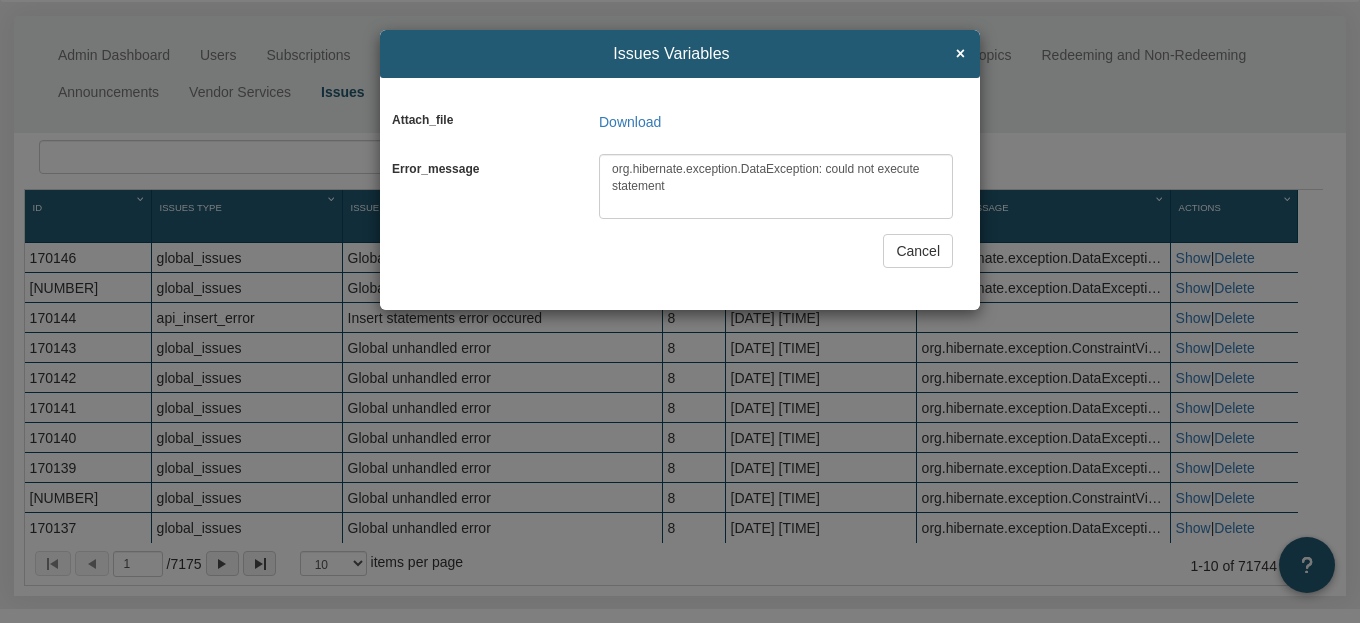 click on "Cancel" at bounding box center (918, 251) 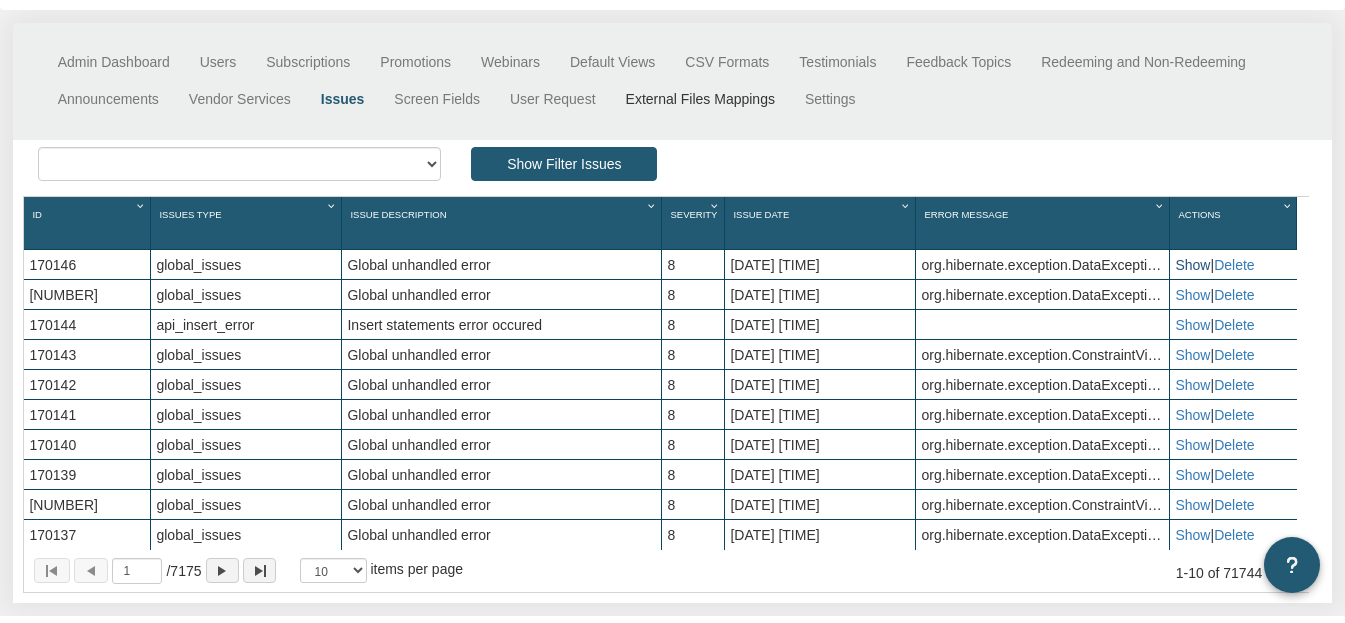 scroll, scrollTop: 0, scrollLeft: 0, axis: both 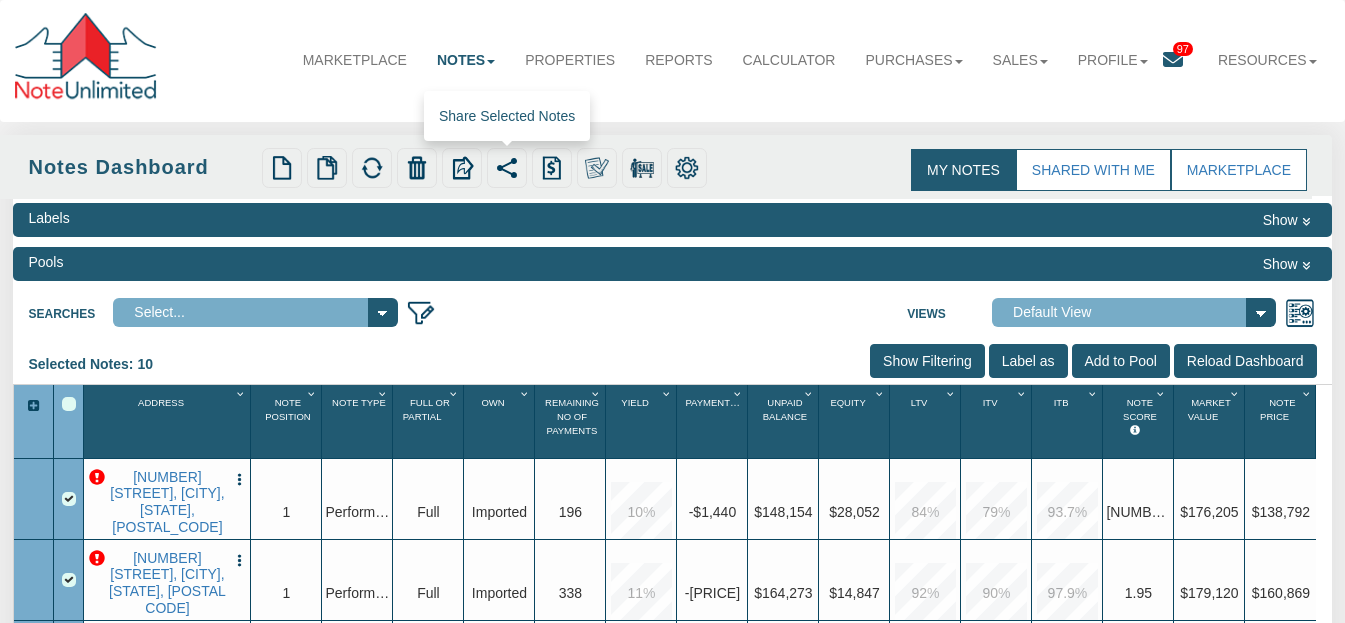 click at bounding box center [282, 168] 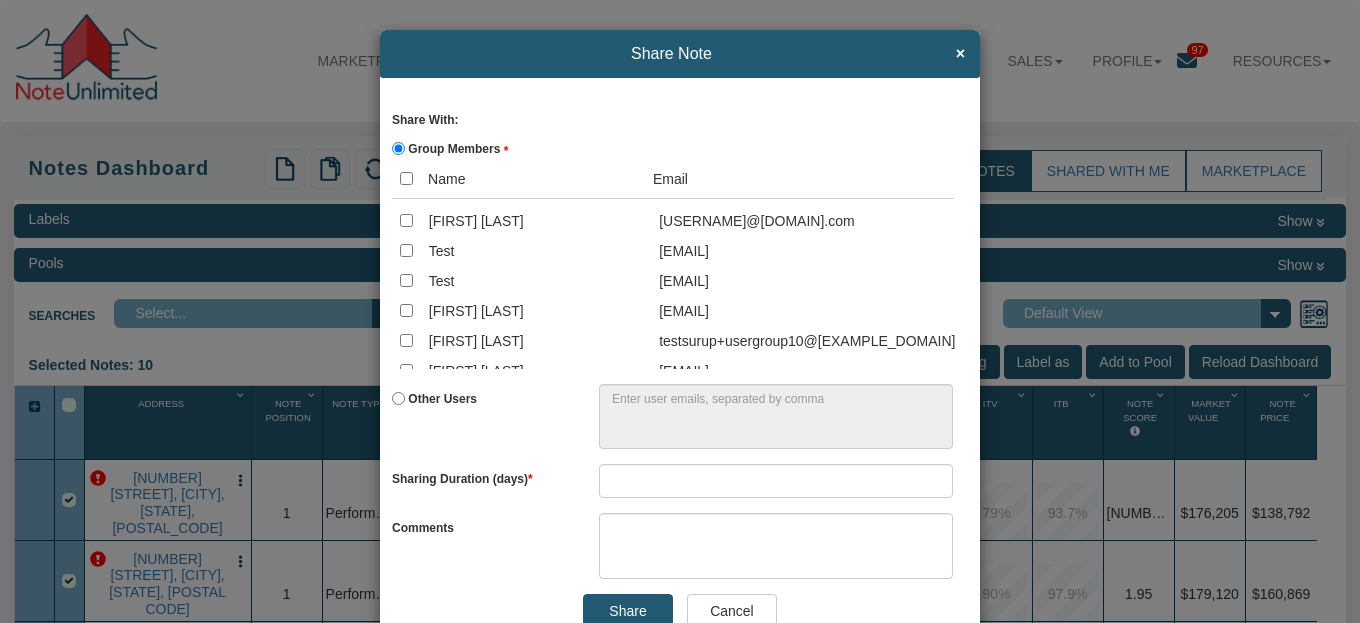 scroll, scrollTop: 360, scrollLeft: 0, axis: vertical 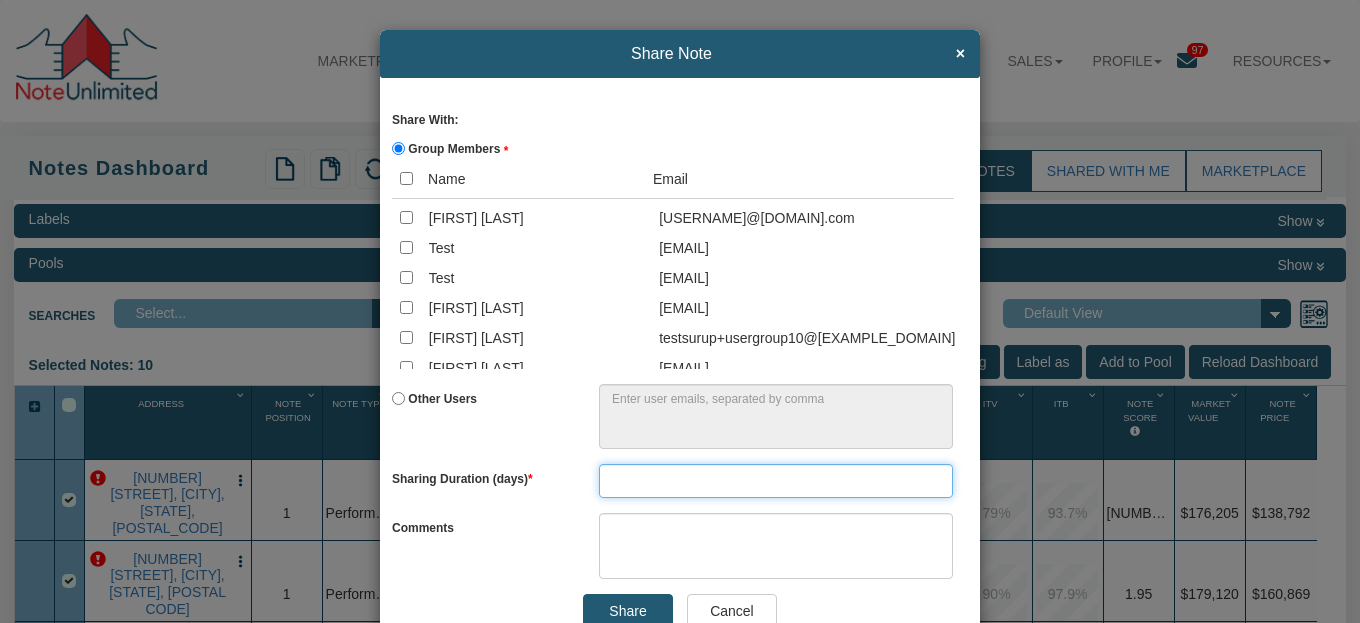 click at bounding box center [776, 481] 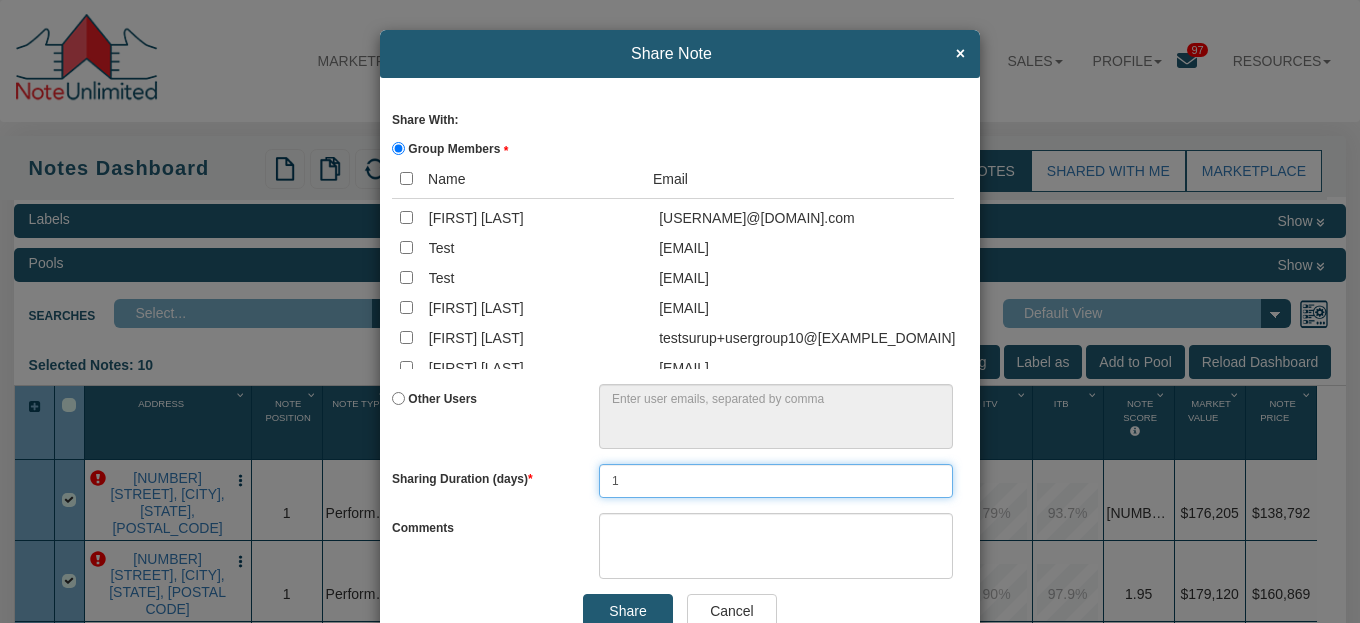 type on "1" 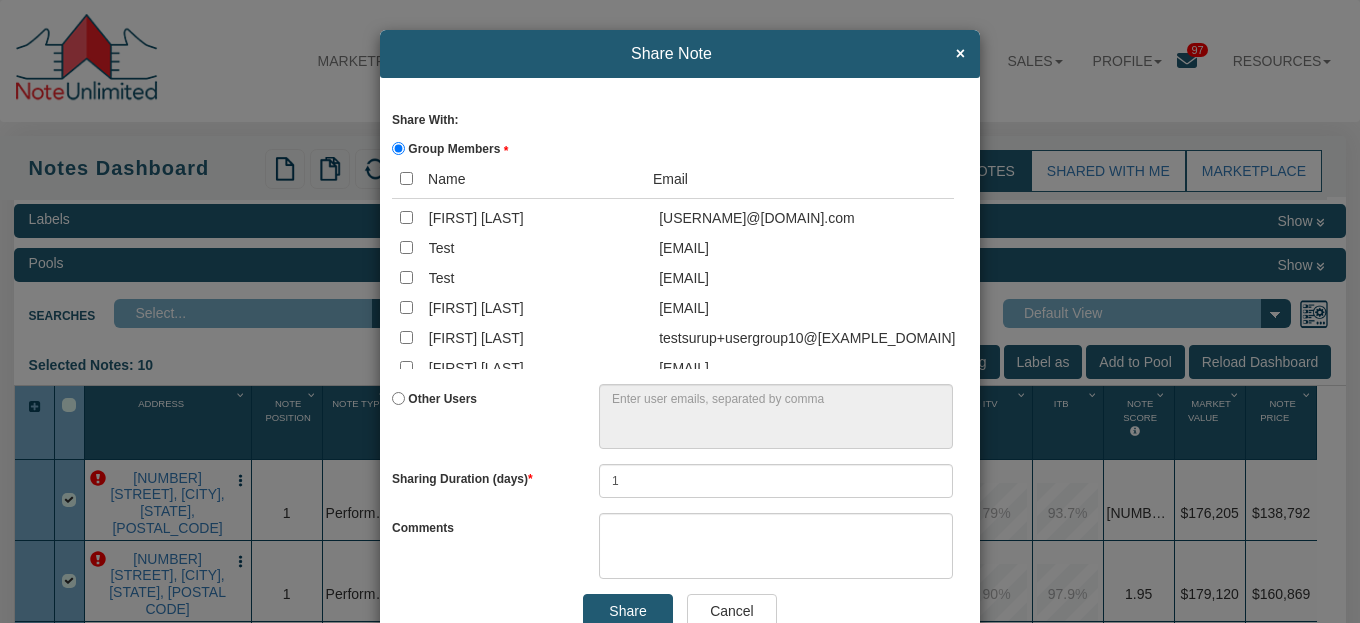 click on "Other Users" at bounding box center [398, 398] 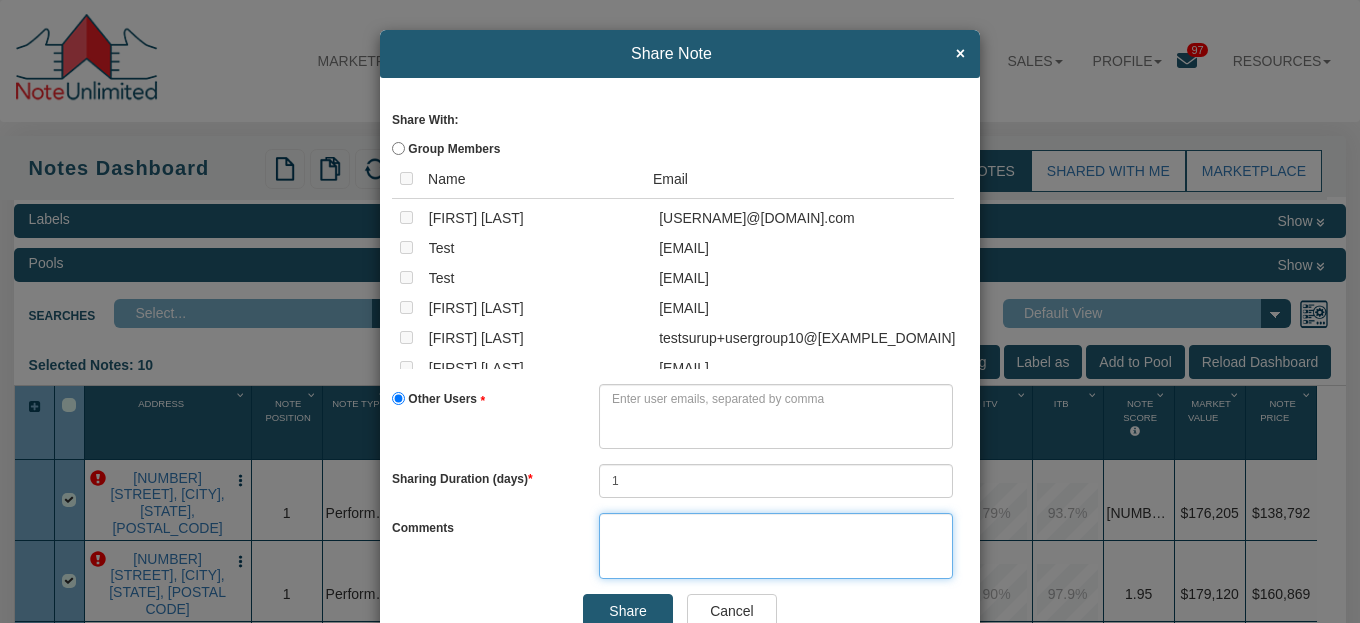click at bounding box center (776, 545) 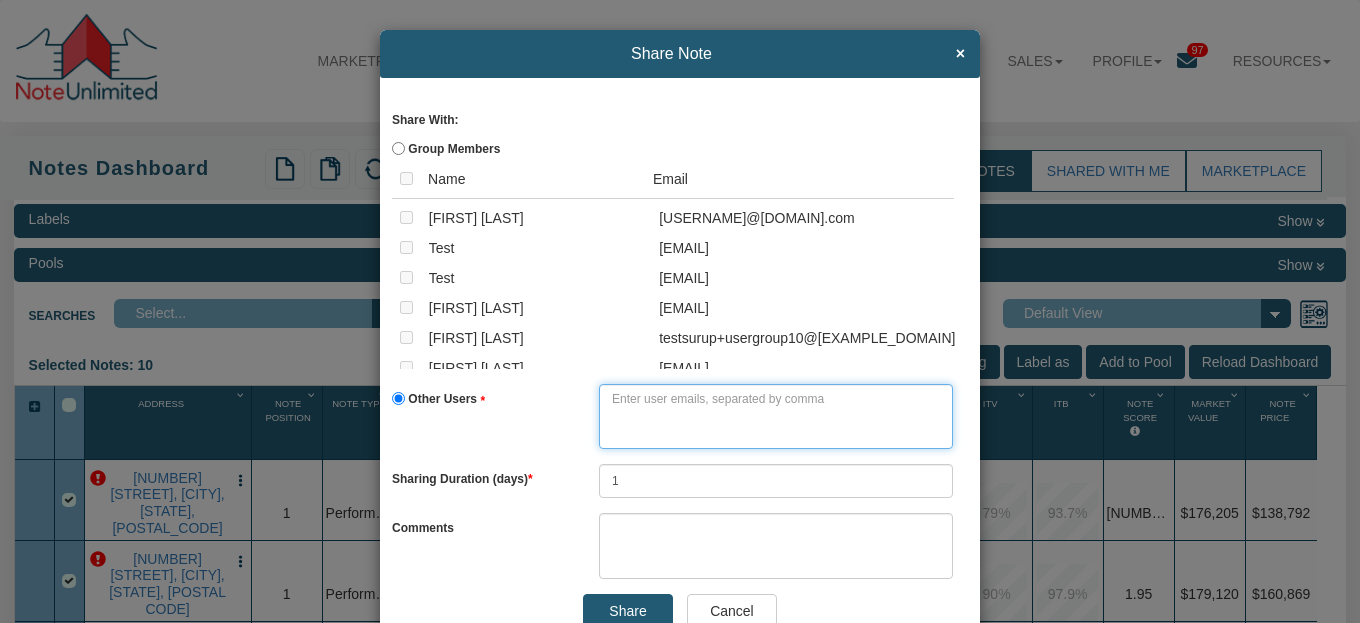 click at bounding box center (776, 416) 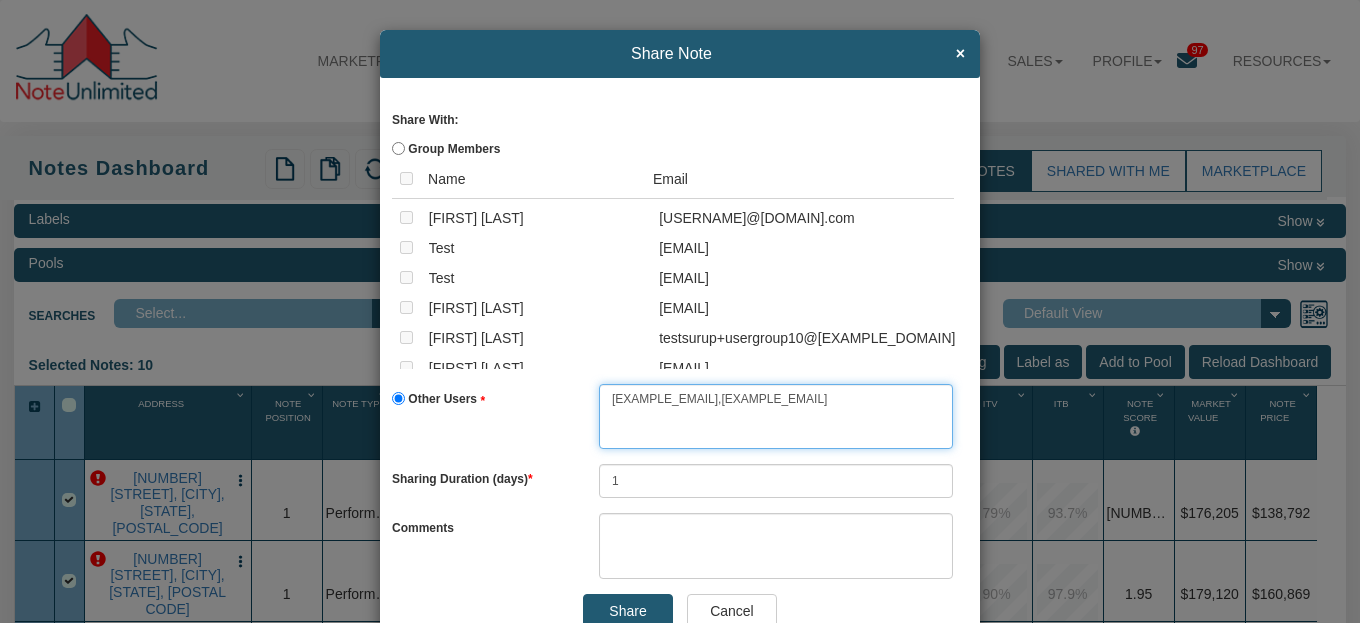 type on "[EXAMPLE_EMAIL],[EXAMPLE_EMAIL]" 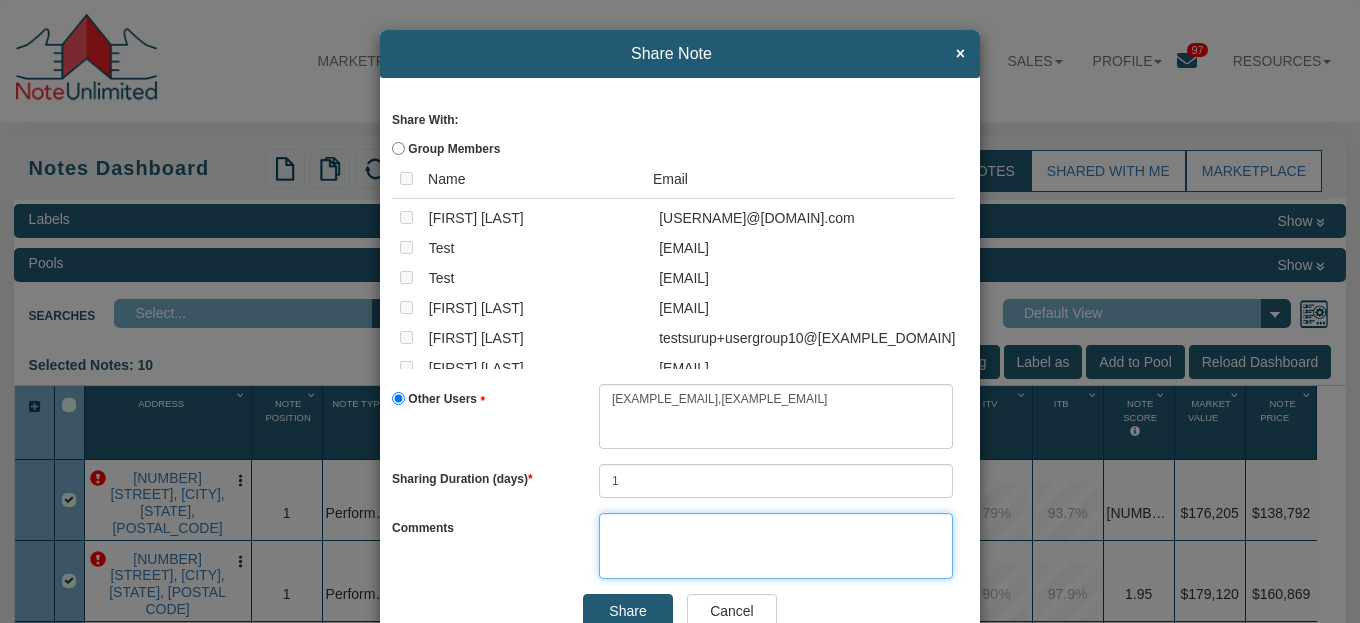 click at bounding box center [776, 545] 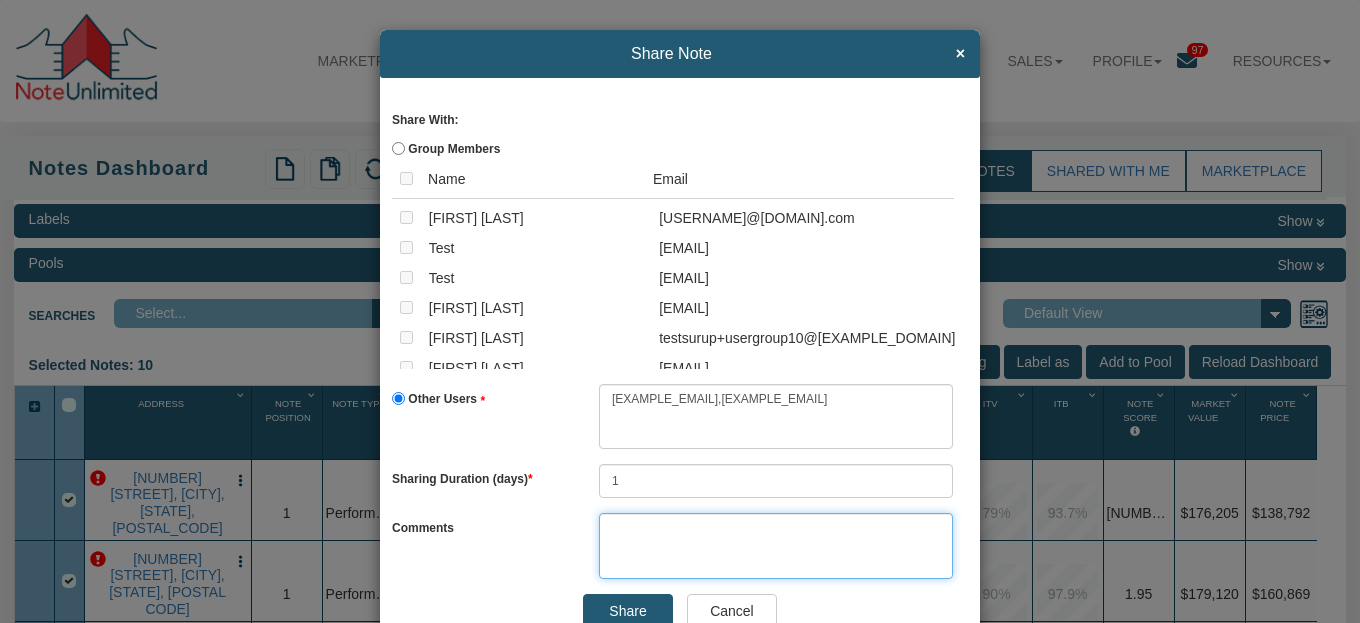 paste on "RELEASE DATE: [DAY], [MONTH] [DAY_NUM], [TIME] [TIMEZONE]
Preview only. These are full term notes in IN. Good neighborhoods and 3-5 year pay history. A couple of notes have missed payments that were caught up. Strategy: Buy & hold or sell a partial. Check out the new Cash Flow feature in Financials to see interest income and timeline to recoup your investment. Click the documents link to review collateral files." 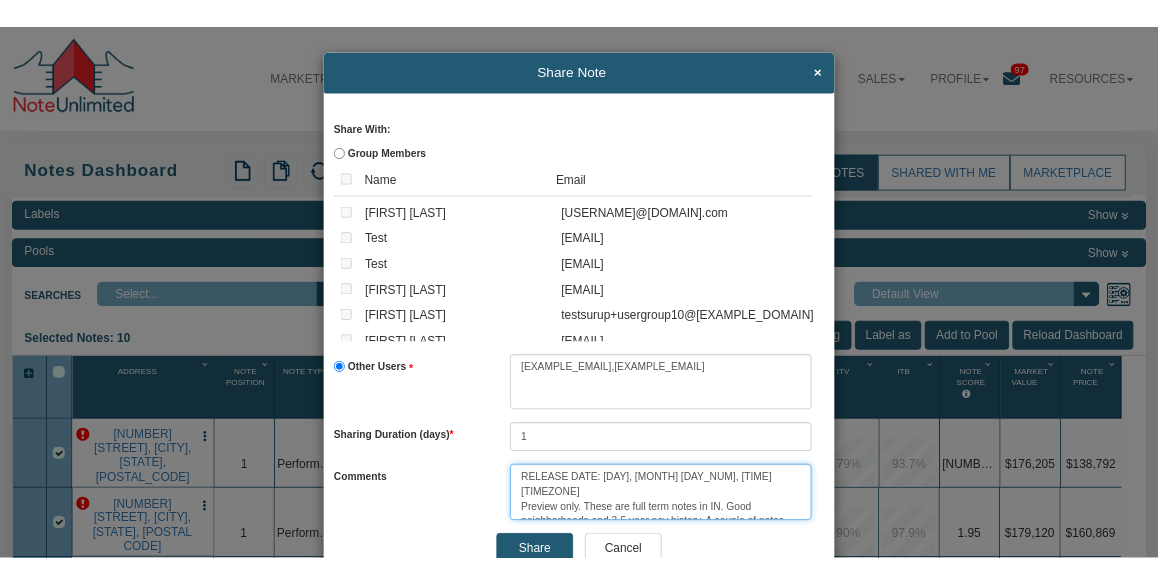 scroll, scrollTop: 78, scrollLeft: 0, axis: vertical 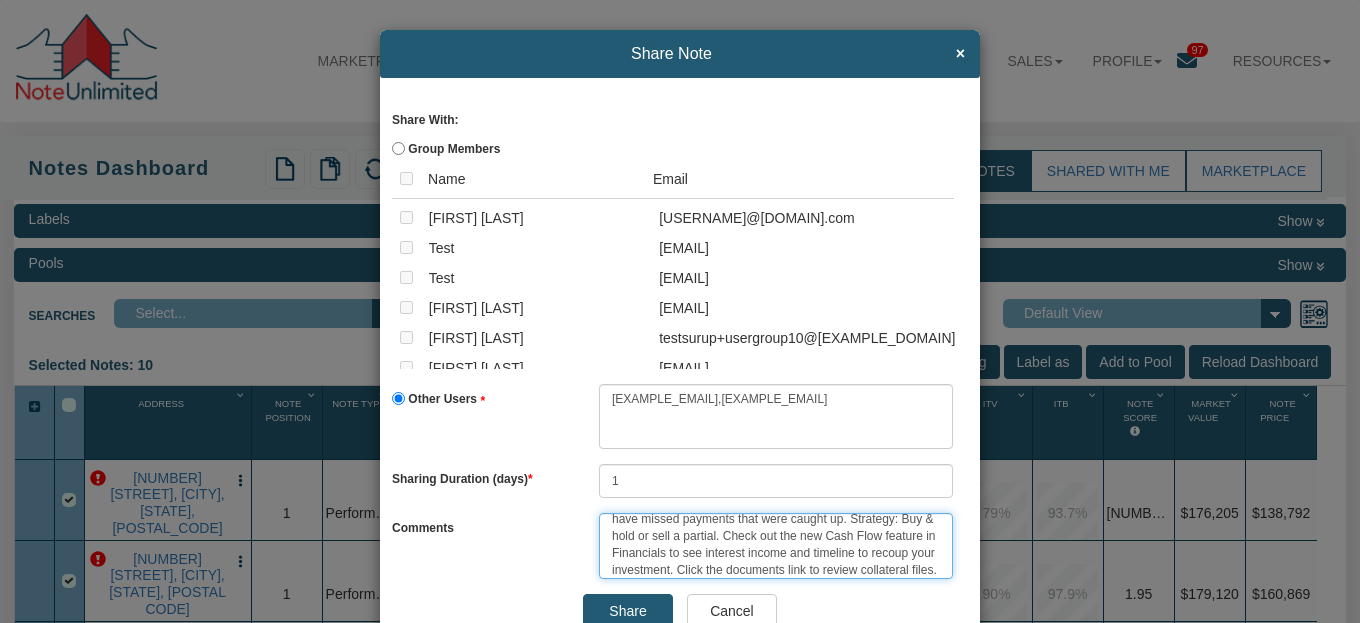 type on "RELEASE DATE: [DAY], [MONTH] [DAY_NUM], [TIME] [TIMEZONE]
Preview only. These are full term notes in IN. Good neighborhoods and 3-5 year pay history. A couple of notes have missed payments that were caught up. Strategy: Buy & hold or sell a partial. Check out the new Cash Flow feature in Financials to see interest income and timeline to recoup your investment. Click the documents link to review collateral files." 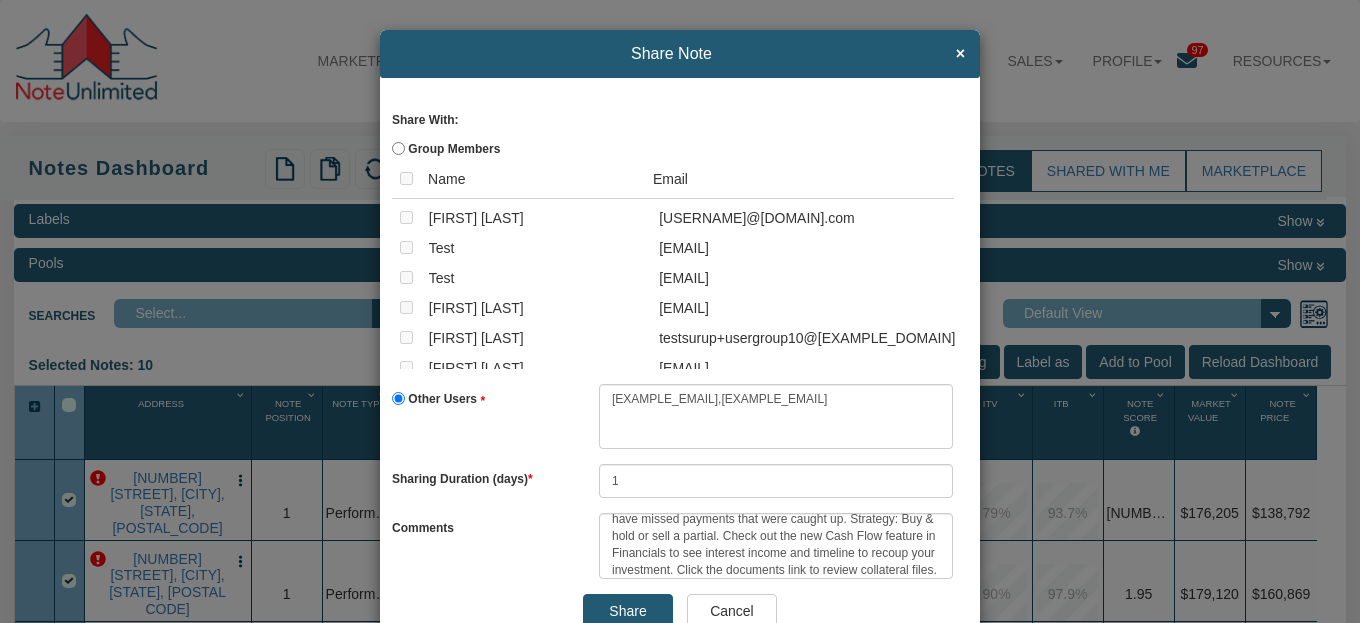 click on "Share" at bounding box center (628, 611) 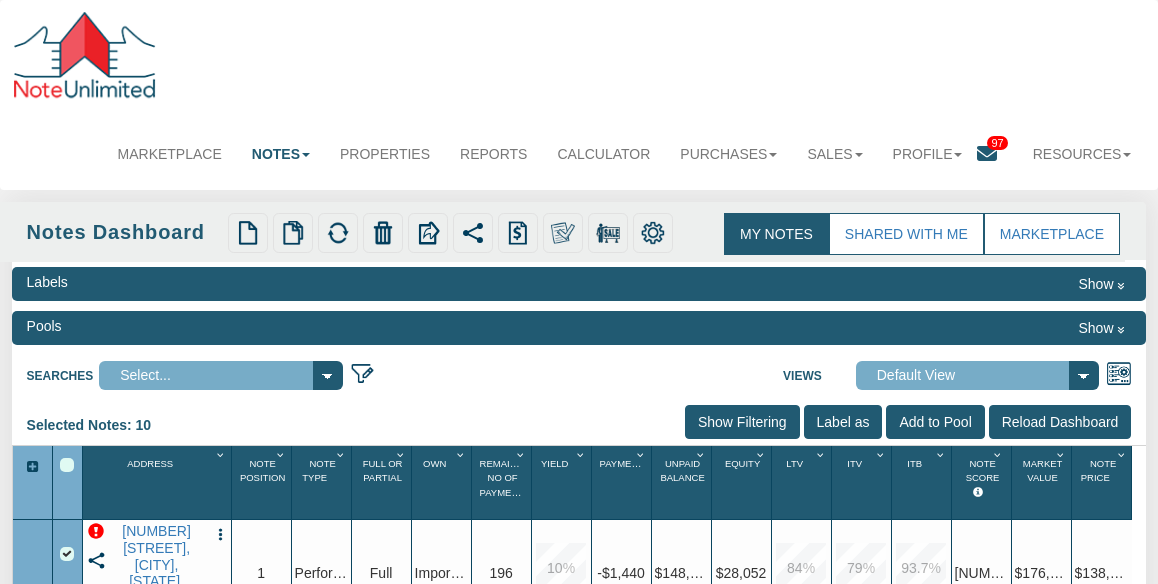 click on "Searches
Select...
NOD
Low ITV
test01
Test-1 Address [NUMBER] [STREET]
Test-2 Address [NUMBER] [STREET]
Test-3 Note Price [PRICE] - [PRICE]
[NUMBER] [STREET]
Views" at bounding box center [579, 372] 